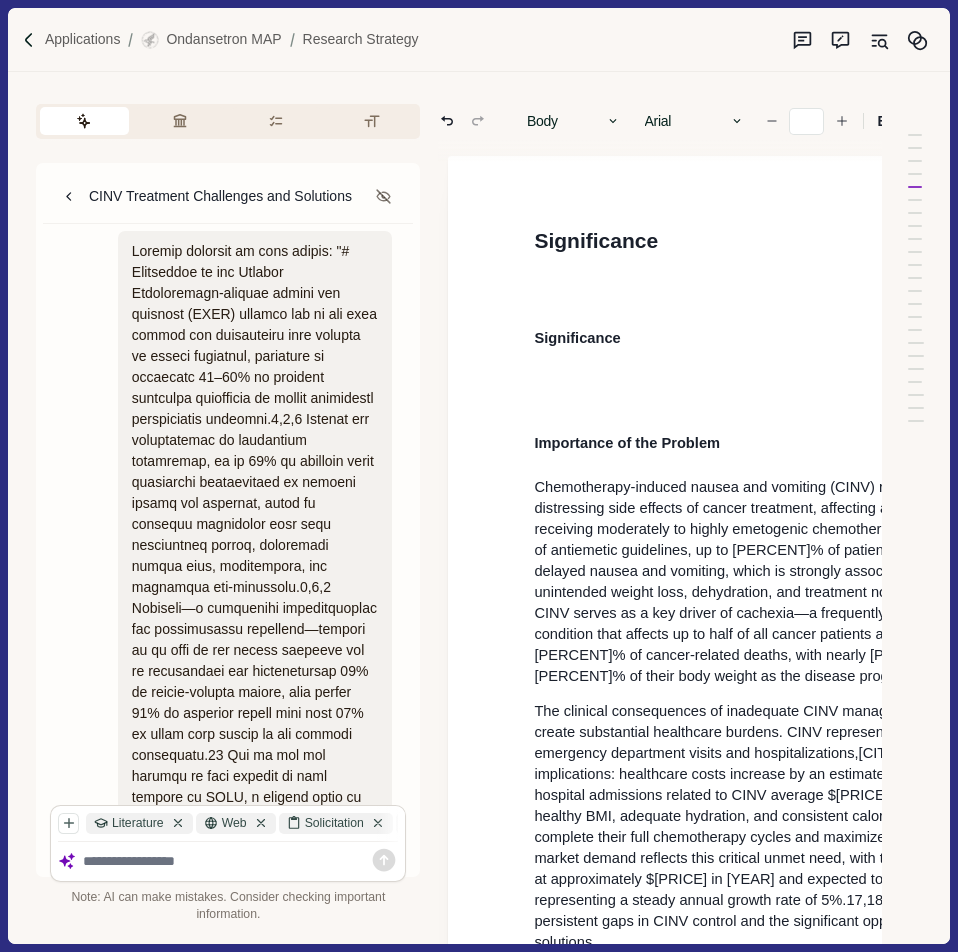 scroll, scrollTop: 0, scrollLeft: 0, axis: both 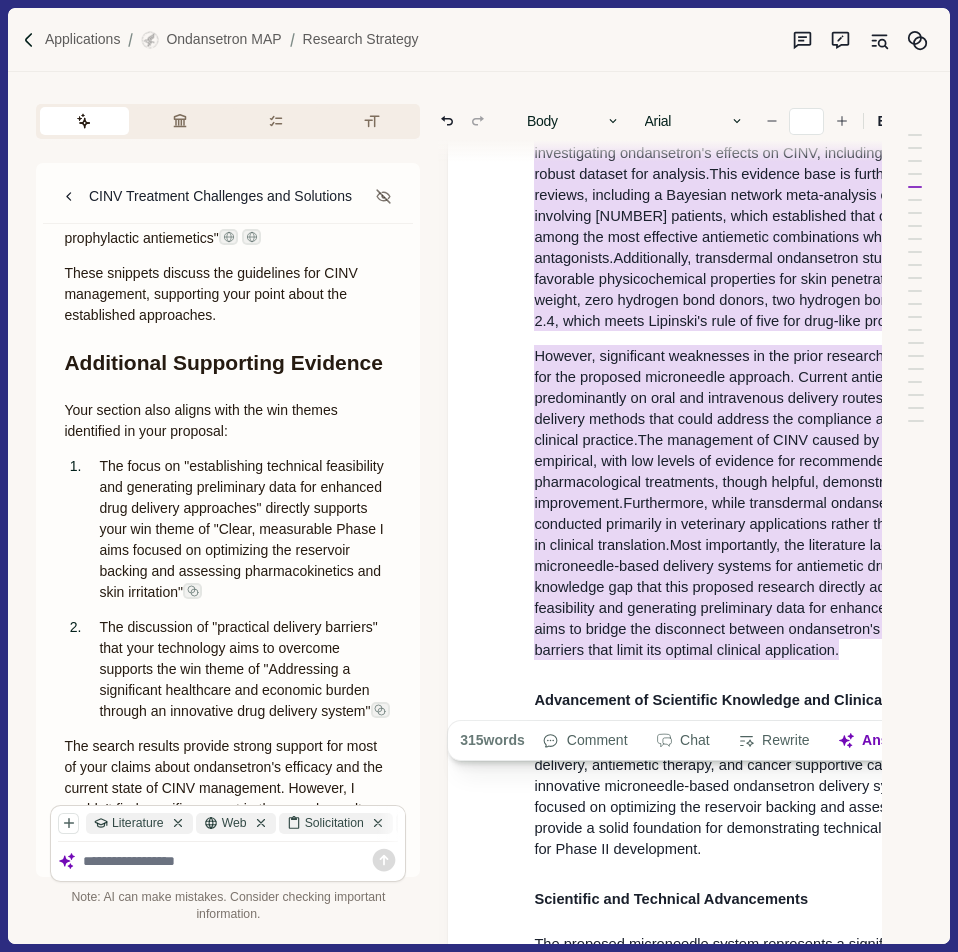 click on "Chemotherapy-induced nausea and vomiting (CINV) remains one of the most common and distressing side effects of cancer treatment, affecting an estimated [PERCENTAGE]% of patients receiving moderately to highly emetogenic chemotherapy regimens.[CITATION],[CITATION],[CITATION] Despite the availability of antiemetic guidelines, up to [PERCENTAGE]% of patients still experience breakthrough or delayed nausea and vomiting, which is strongly associated with poor nutritional intake, unintended weight loss, dehydration, and treatment non-adherence.[CITATION],[CITATION],[CITATION] This poor control of CINV serves as a key driver of cachexia—a frequently underestimated and undertreated condition that affects up to half of all cancer patients and is responsible for approximately [PERCENTAGE]% of cancer-related deaths, with nearly [PERCENTAGE]% of patients losing more than [PERCENTAGE]% of their body weight as the disease progresses.[CITATION]" at bounding box center (848, 1669) 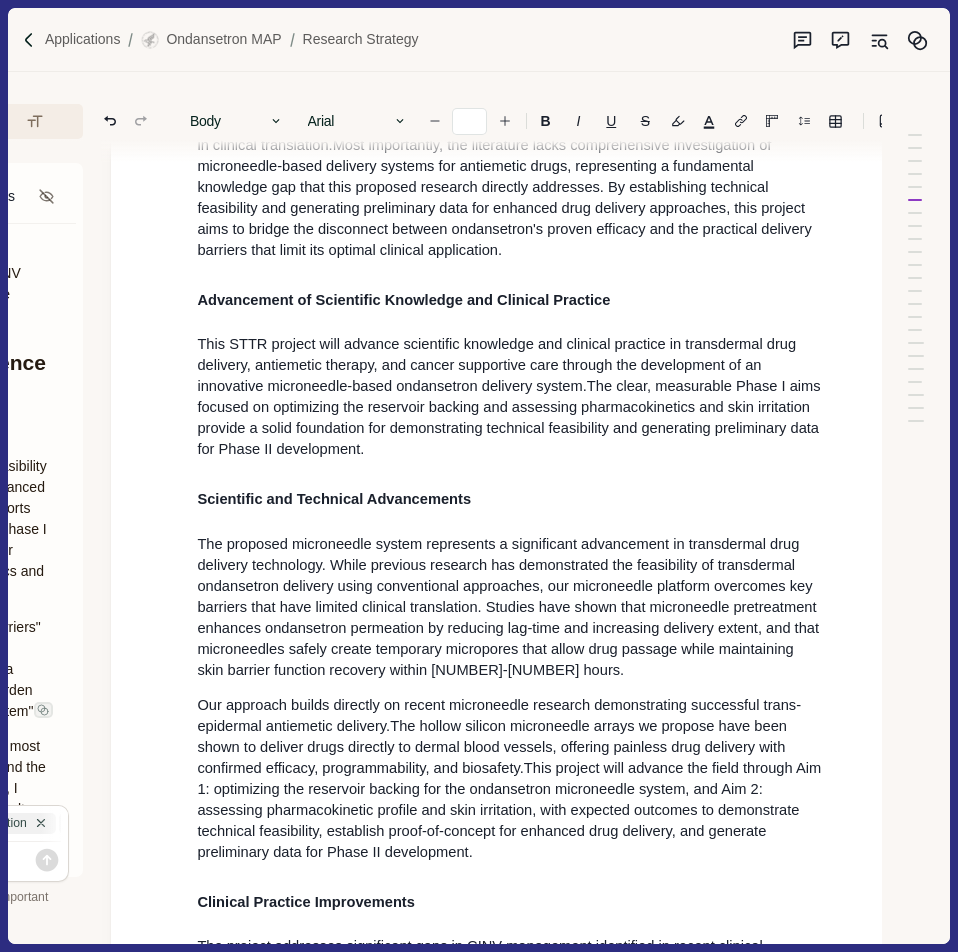 scroll, scrollTop: 2000, scrollLeft: 337, axis: both 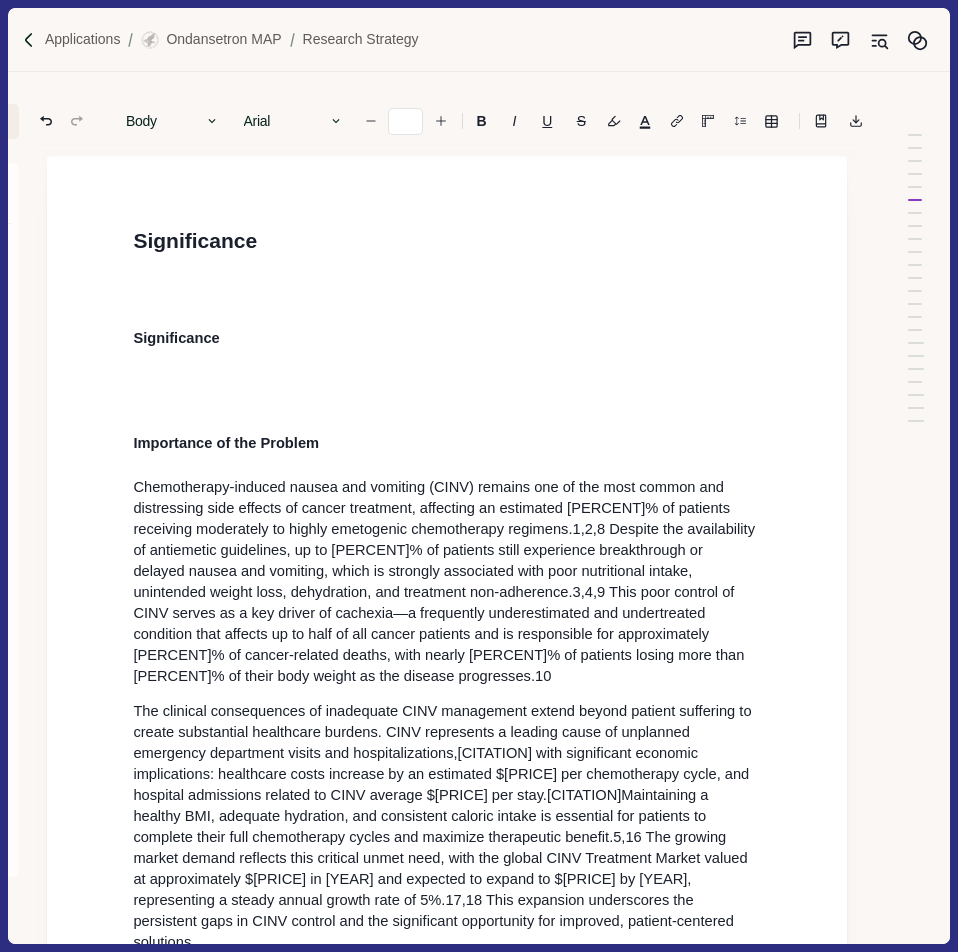 click on "Chemotherapy-induced nausea and vomiting (CINV) remains one of the most common and distressing side effects of cancer treatment, affecting an estimated [PERCENTAGE]% of patients receiving moderately to highly emetogenic chemotherapy regimens.[CITATION],[CITATION],[CITATION] Despite the availability of antiemetic guidelines, up to [PERCENTAGE]% of patients still experience breakthrough or delayed nausea and vomiting, which is strongly associated with poor nutritional intake, unintended weight loss, dehydration, and treatment non-adherence.[CITATION],[CITATION],[CITATION] This poor control of CINV serves as a key driver of cachexia—a frequently underestimated and undertreated condition that affects up to half of all cancer patients and is responsible for approximately [PERCENTAGE]% of cancer-related deaths, with nearly [PERCENTAGE]% of patients losing more than [PERCENTAGE]% of their body weight as the disease progresses.[CITATION]" at bounding box center (447, 3169) 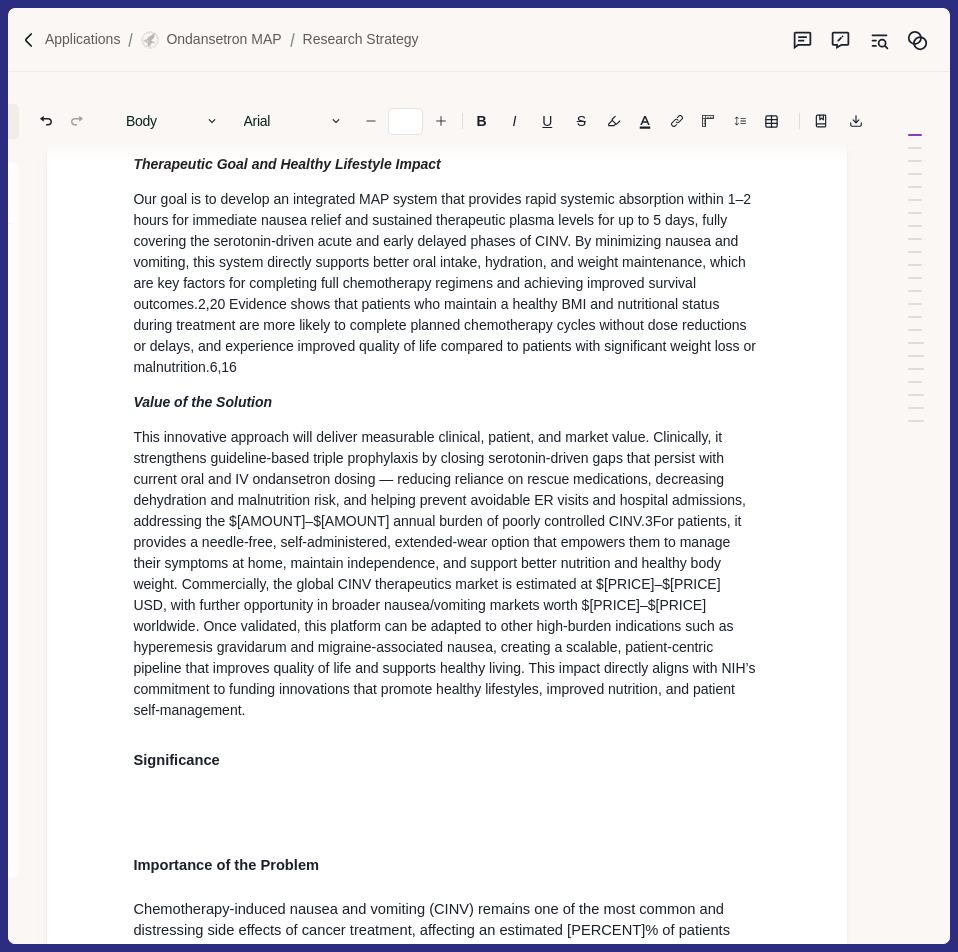 scroll, scrollTop: 2302, scrollLeft: 401, axis: both 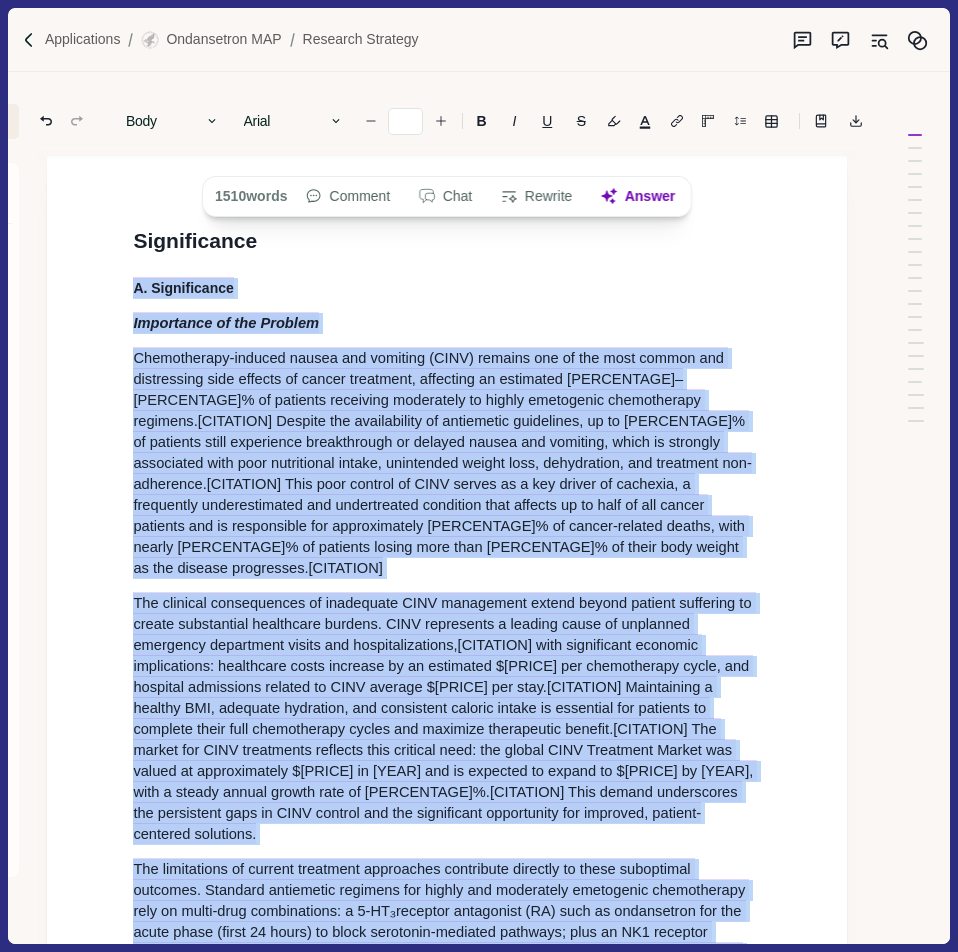 drag, startPoint x: 729, startPoint y: 716, endPoint x: 94, endPoint y: 274, distance: 773.68536 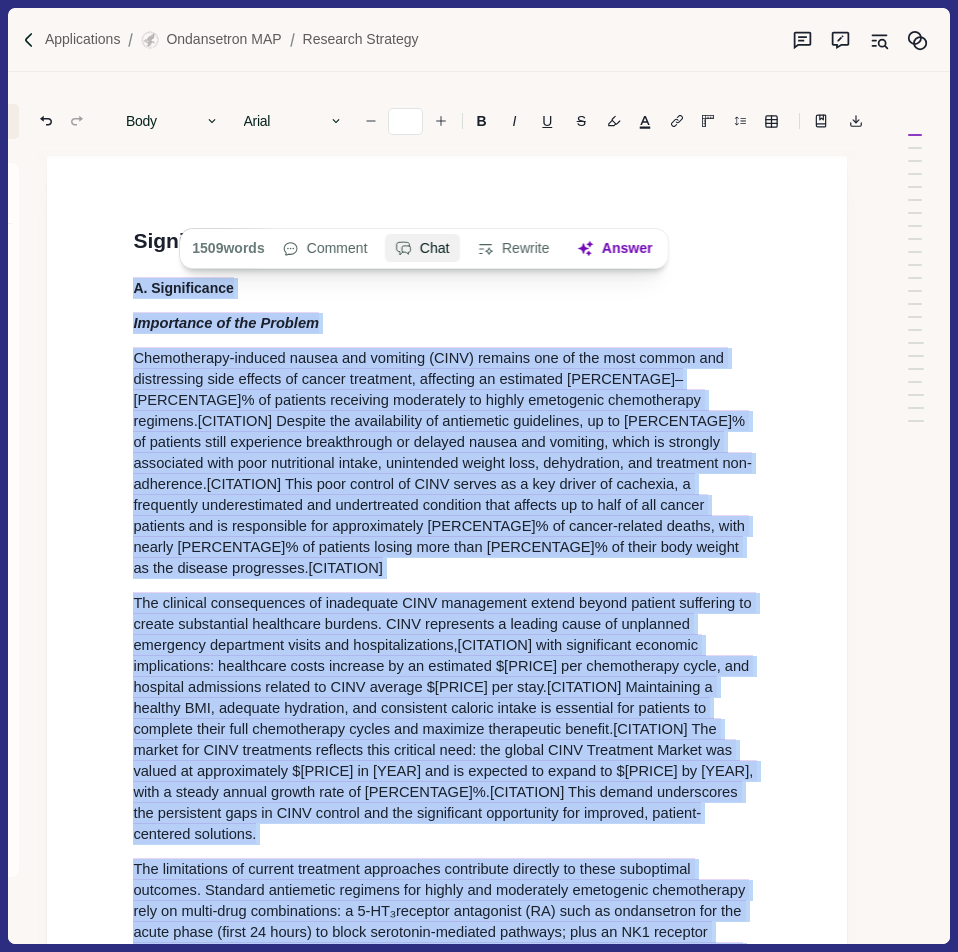 click on "Chat" at bounding box center (422, 249) 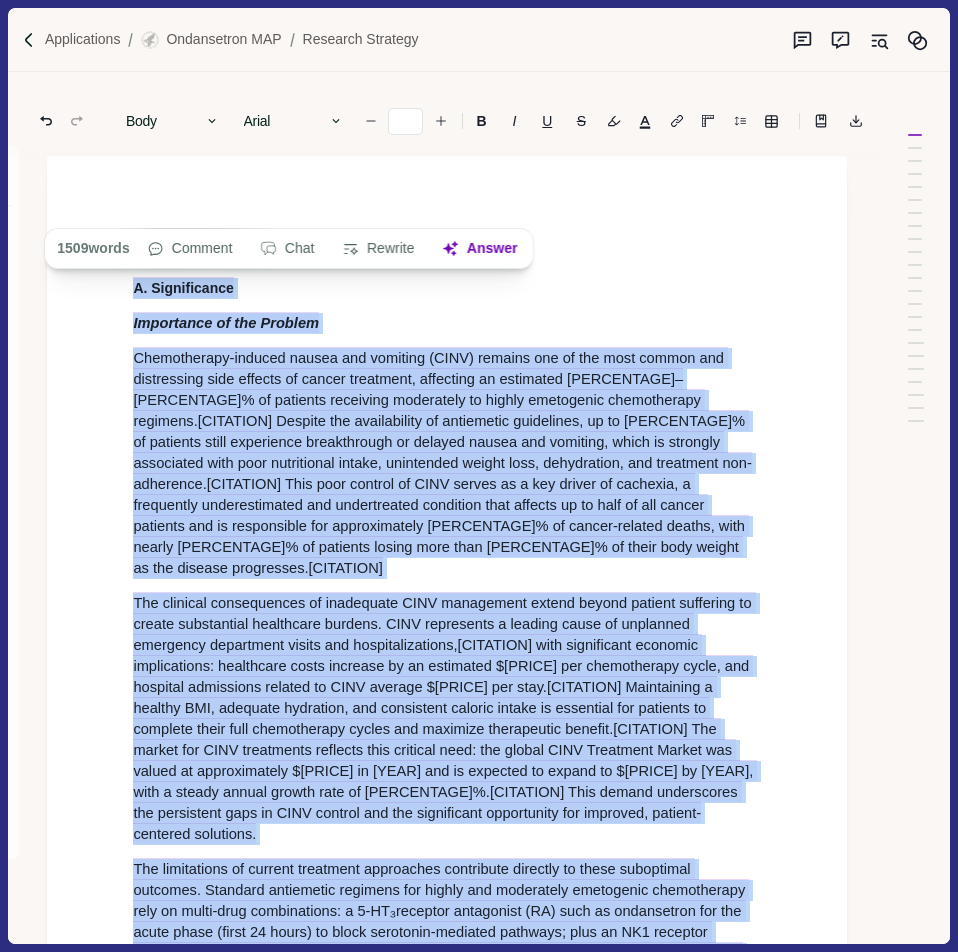 click at bounding box center (-160, 843) 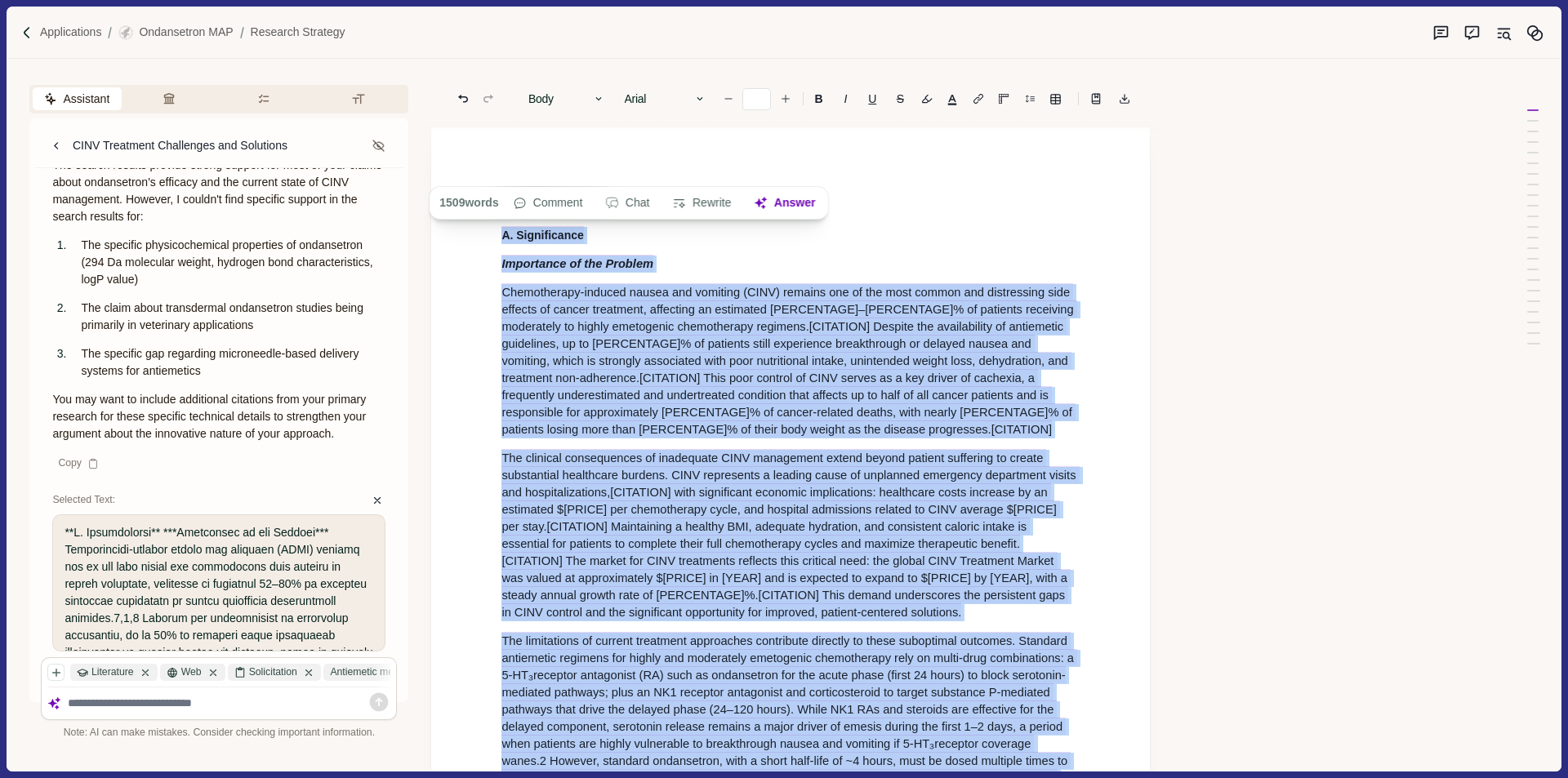 scroll, scrollTop: 6356, scrollLeft: 0, axis: vertical 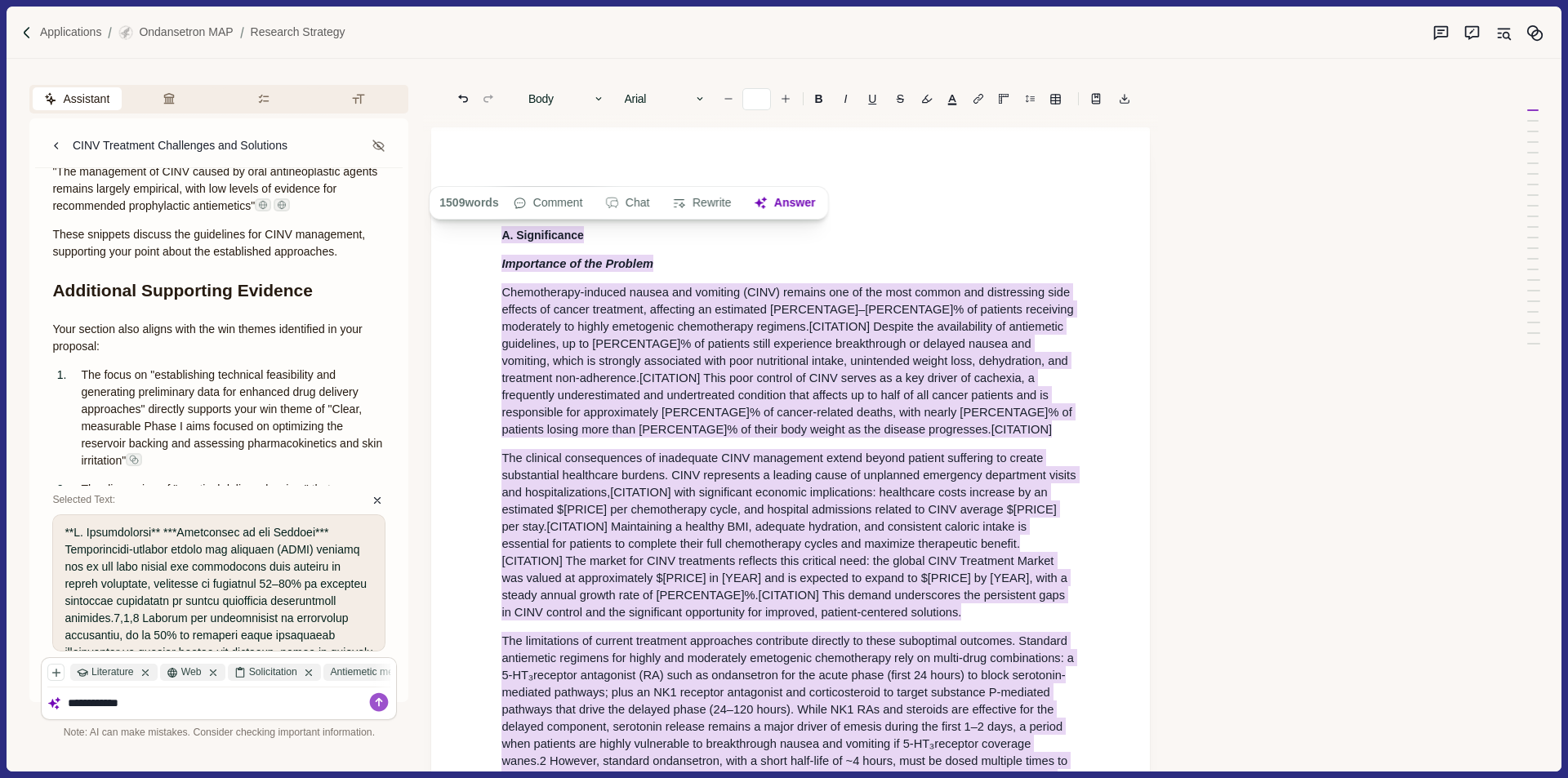type on "**********" 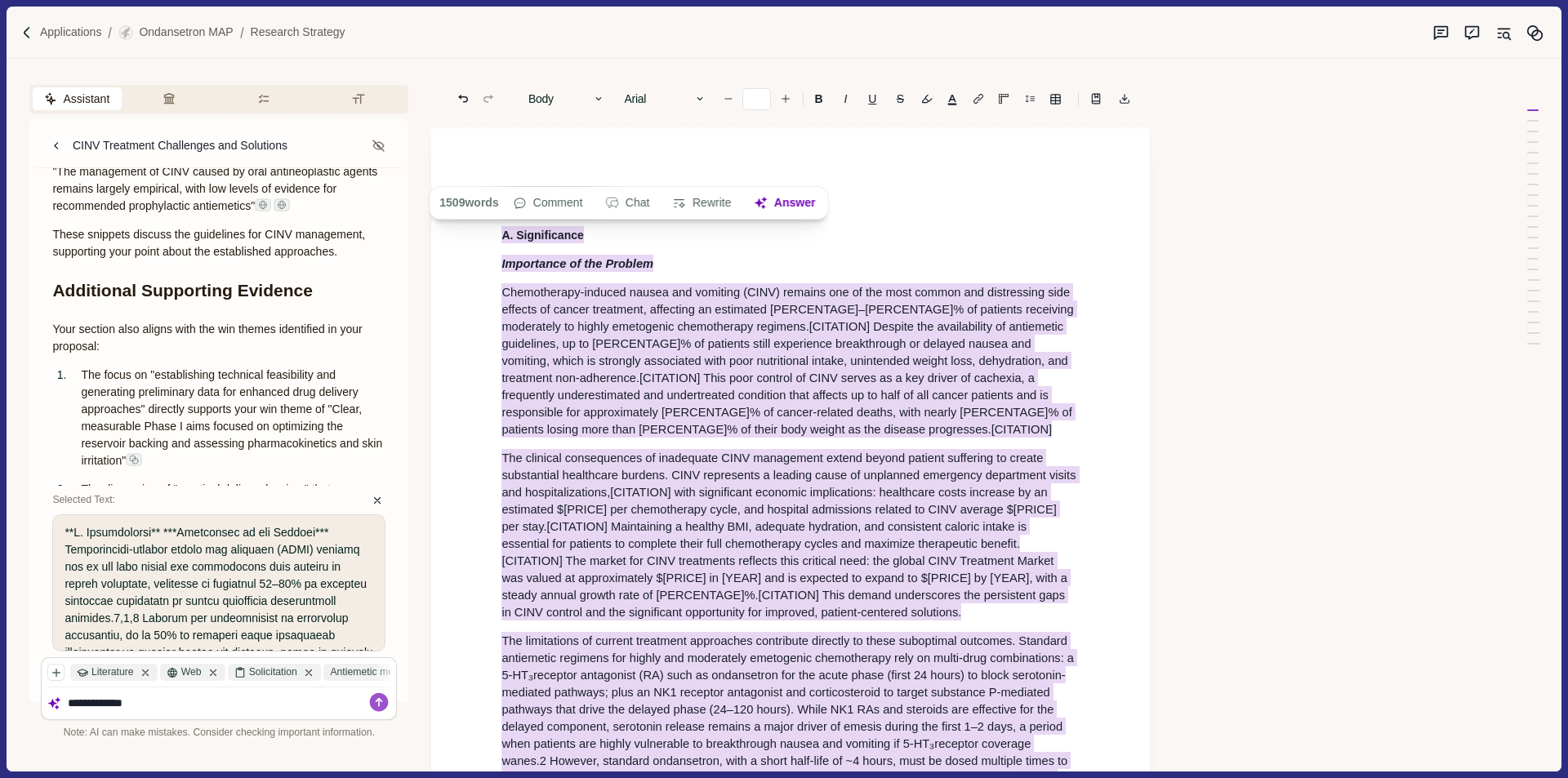 type 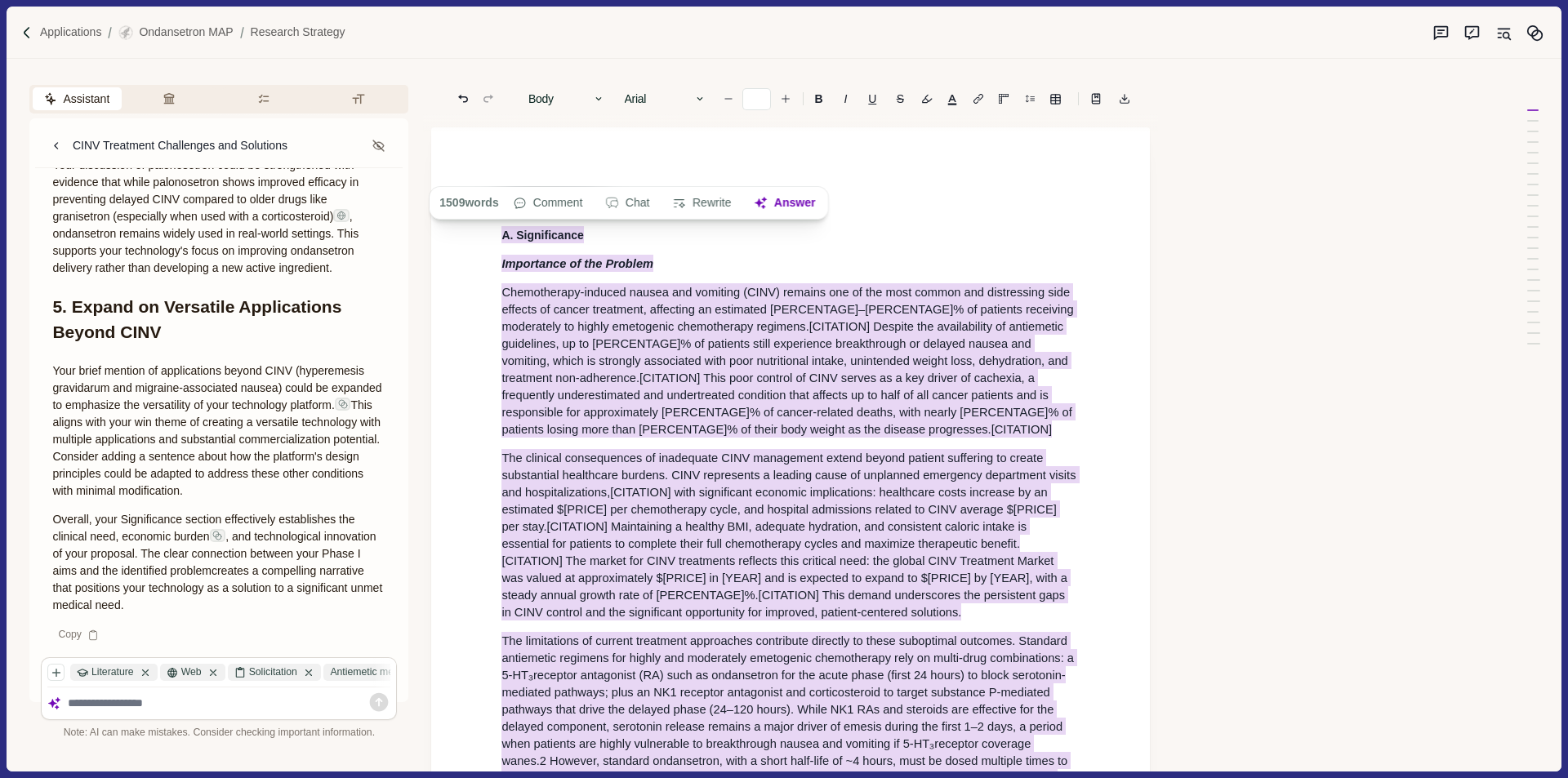 scroll, scrollTop: 12180, scrollLeft: 0, axis: vertical 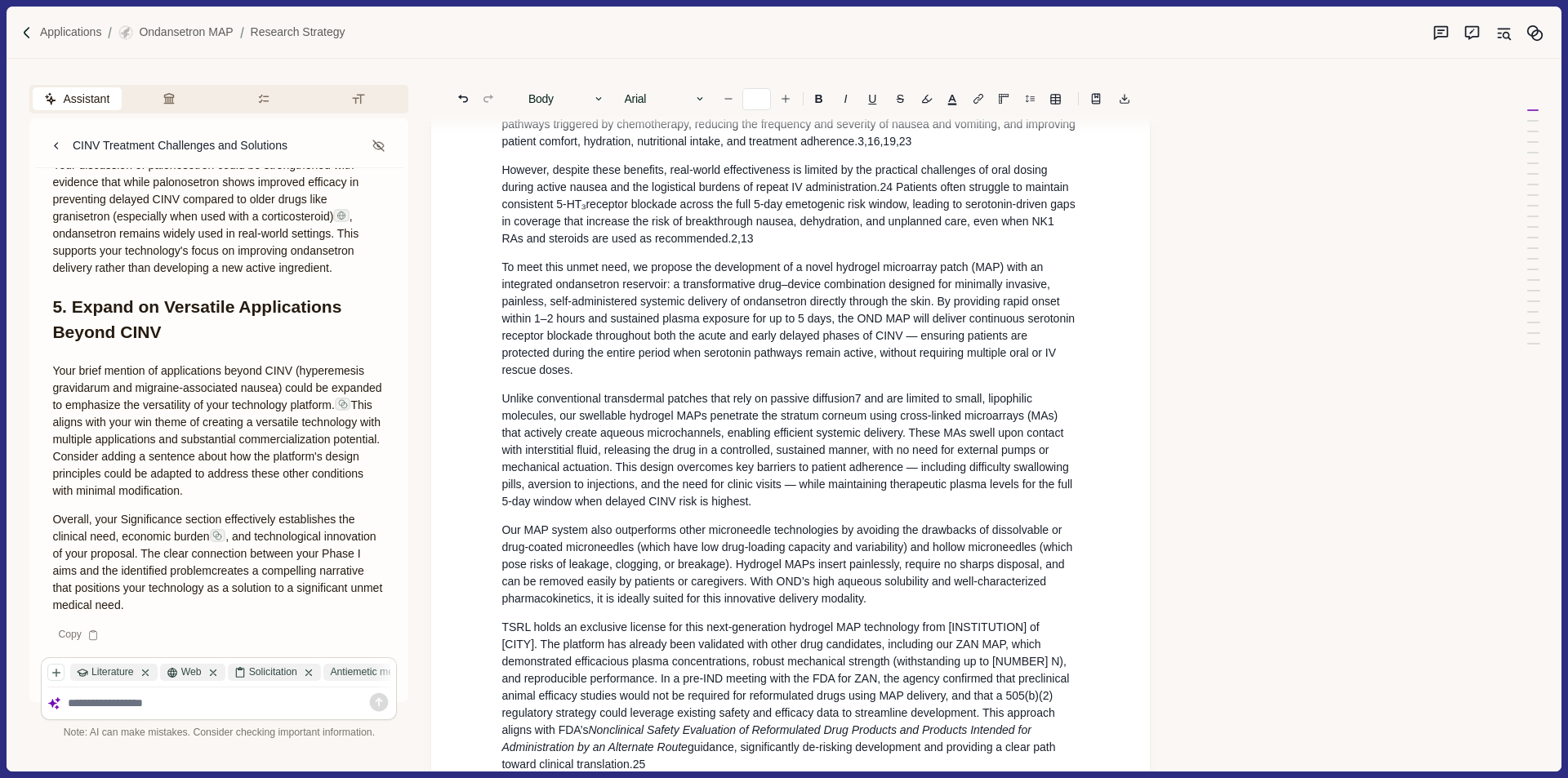 drag, startPoint x: 613, startPoint y: 531, endPoint x: 693, endPoint y: 560, distance: 85.09407 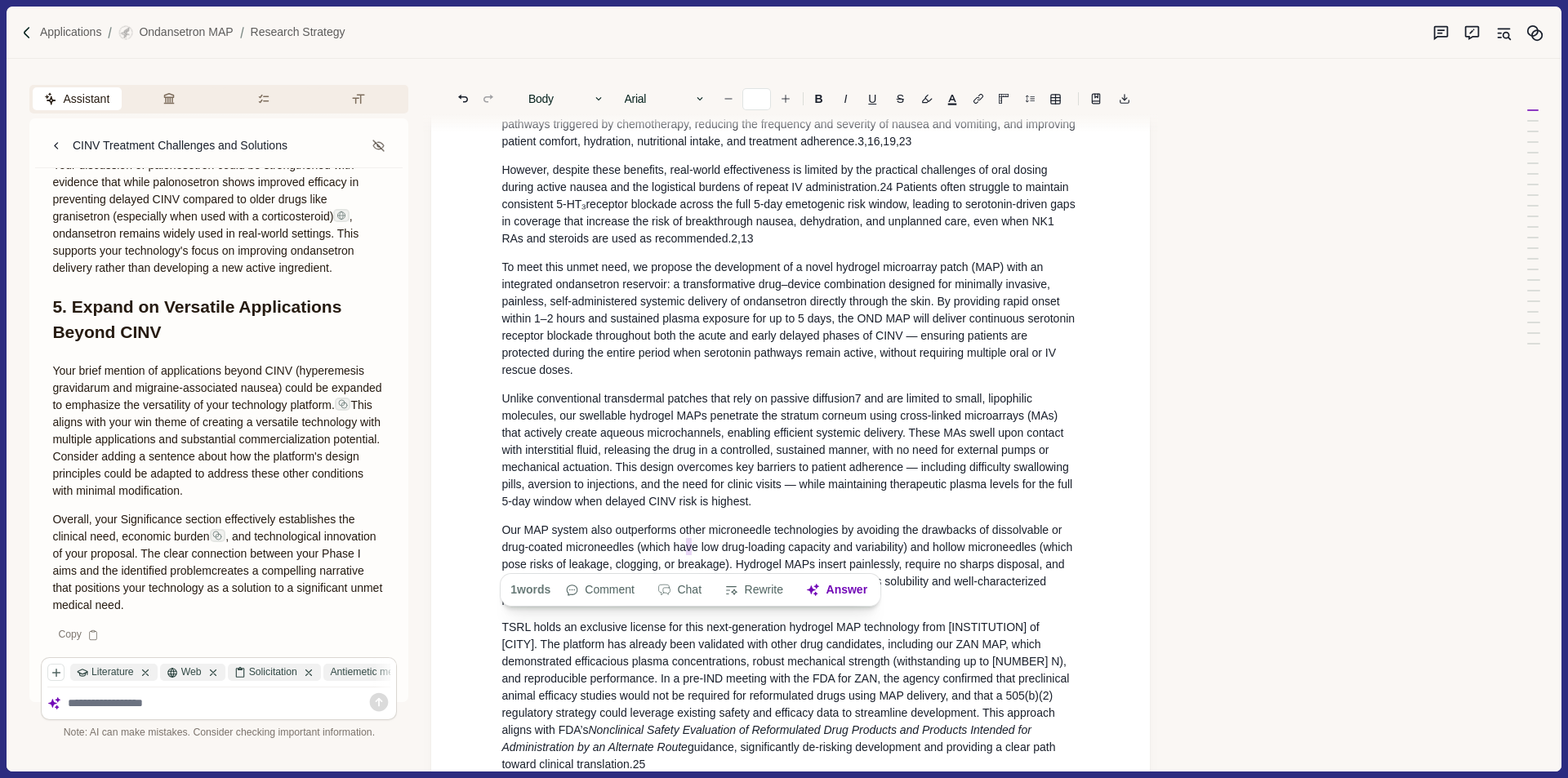 scroll, scrollTop: 1878, scrollLeft: 0, axis: vertical 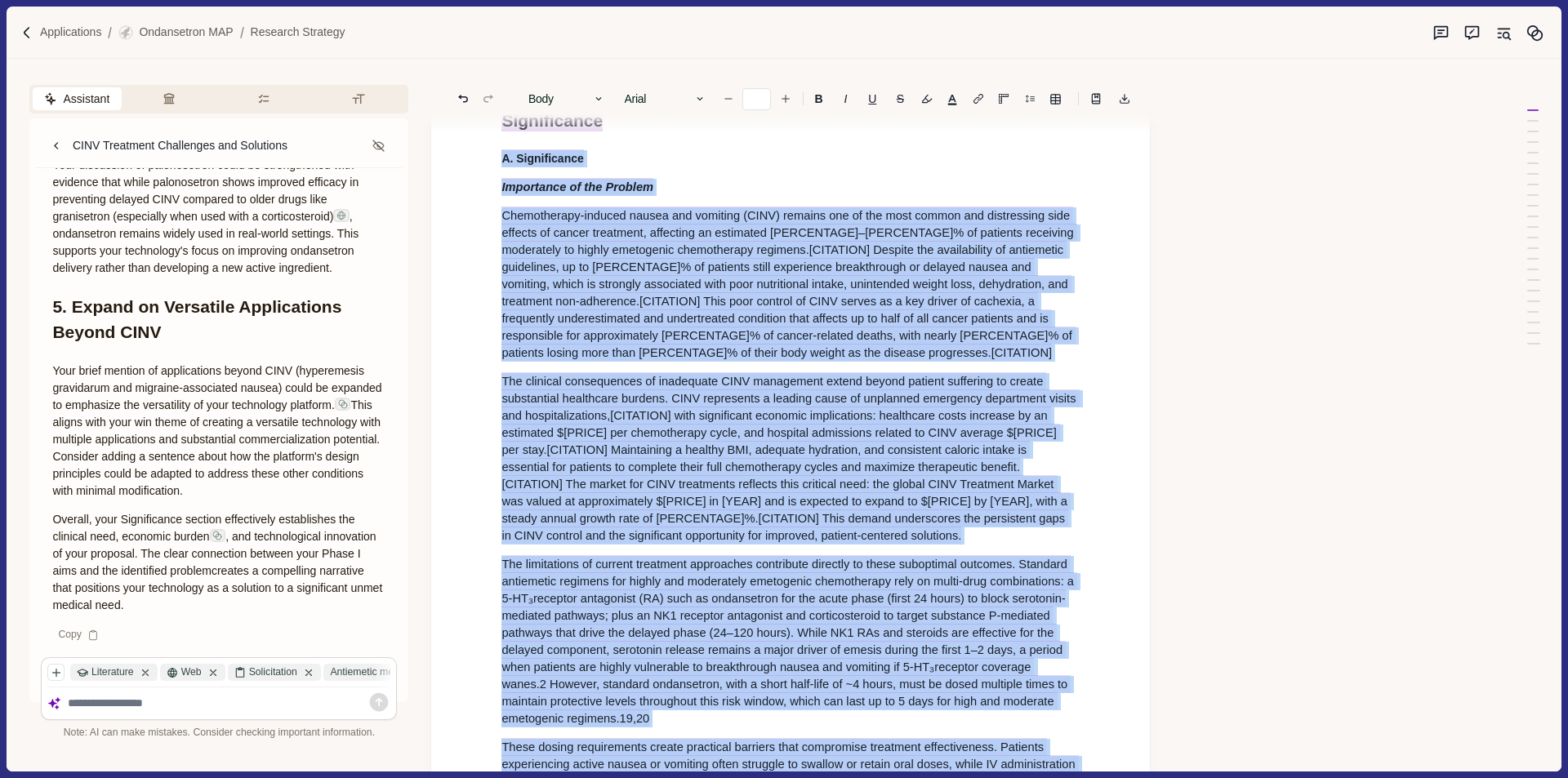 drag, startPoint x: 555, startPoint y: 103, endPoint x: 502, endPoint y: 154, distance: 73.5527 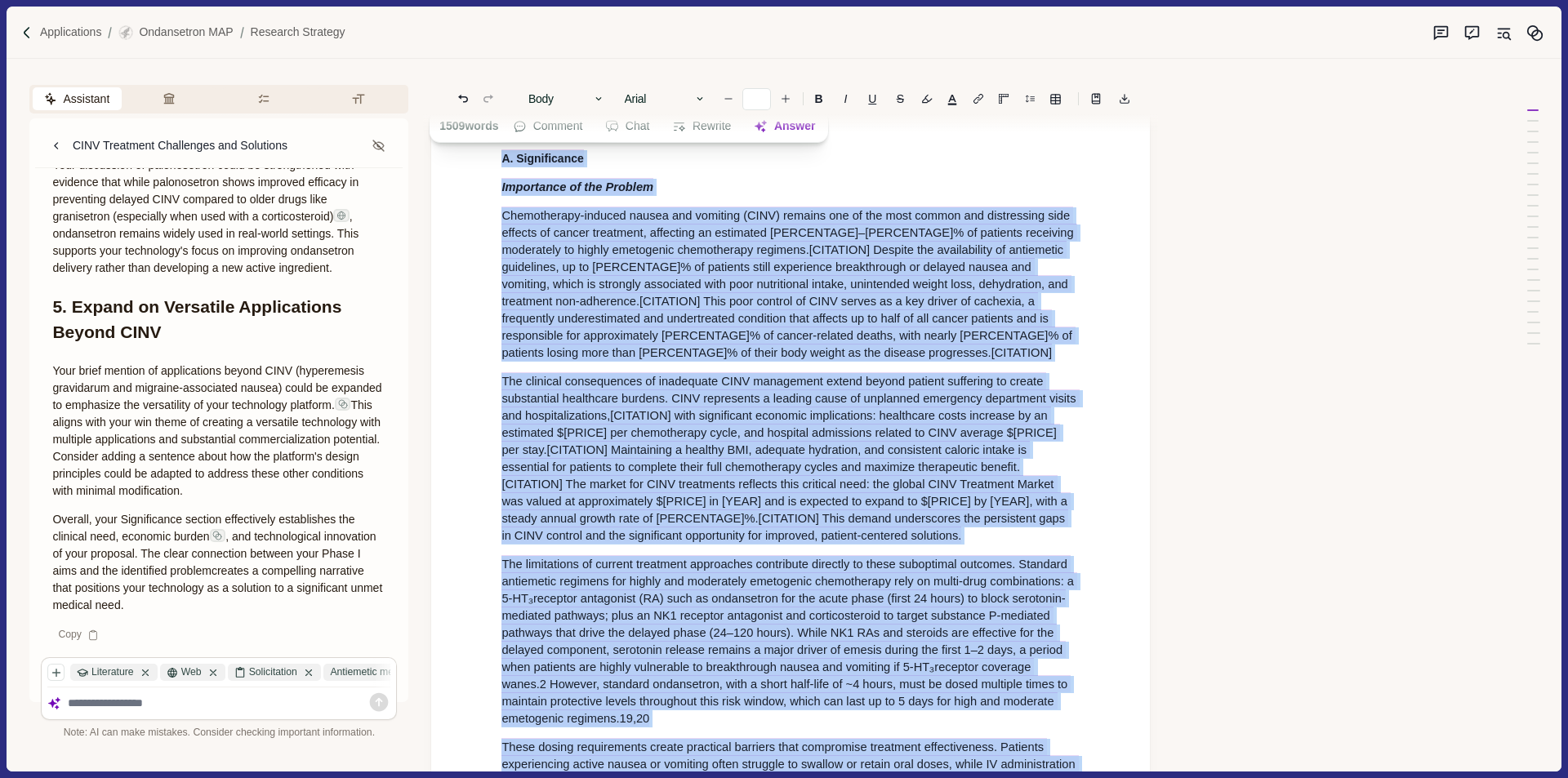 drag, startPoint x: 641, startPoint y: 207, endPoint x: 696, endPoint y: 255, distance: 73 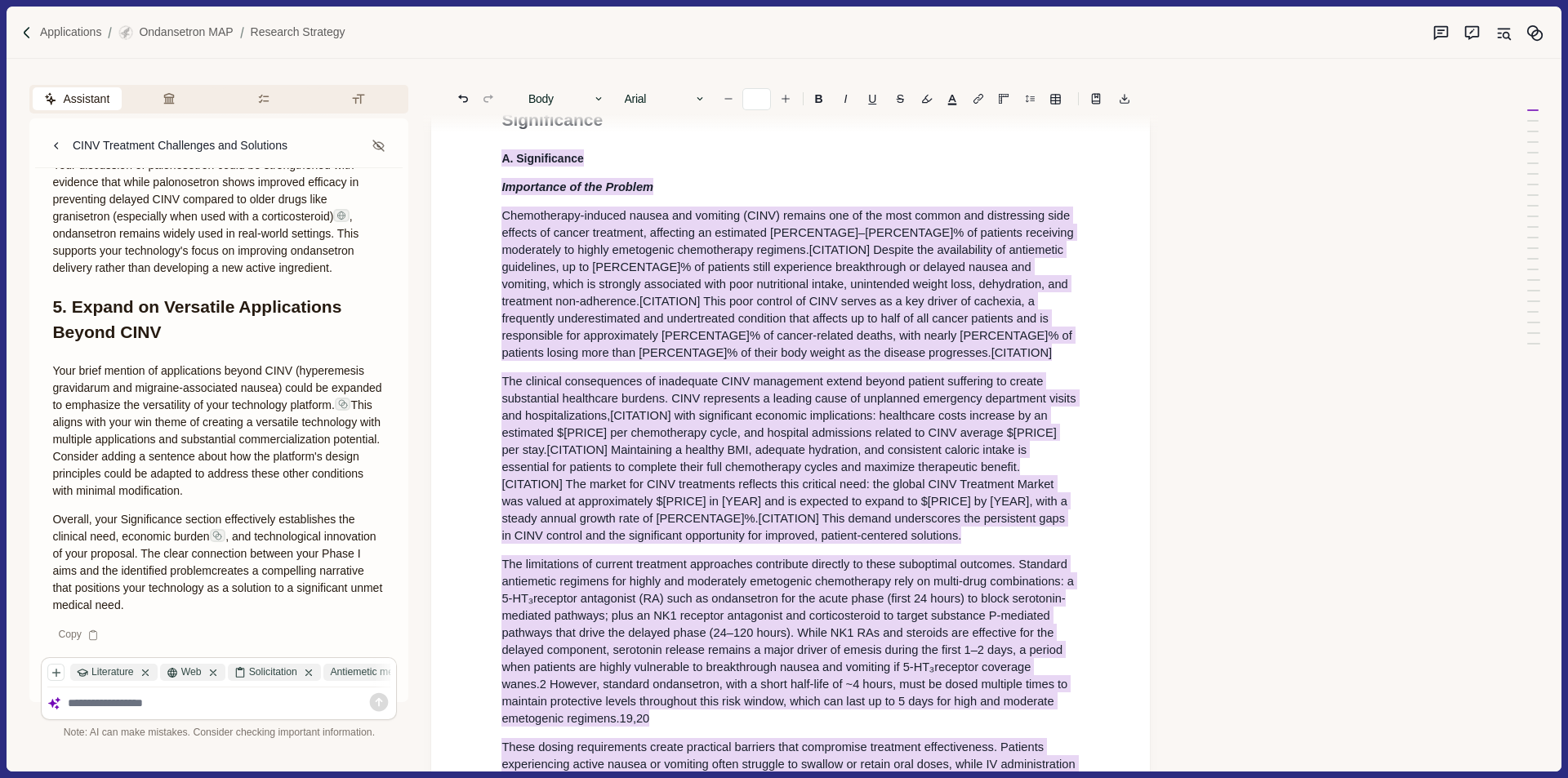 click on "Significance A. Significance Importance of the Problem Chemotherapy-induced nausea and vomiting (CINV) remains one of the most common and distressing side effects of cancer treatment, affecting an estimated 70–80% of patients receiving moderately to highly emetogenic chemotherapy regimens.1,2,8 Despite the availability of antiemetic guidelines, up to 50% of patients still experience breakthrough or delayed nausea and vomiting, which is strongly associated with poor nutritional intake, unintended weight loss, dehydration, and treatment non-adherence.3,4,9 This poor control of CINV serves as a key driver of cachexia, a frequently underestimated and undertreated condition that affects up to half of all cancer patients and is responsible for approximately 20% of cancer-related deaths, with nearly 45% of patients losing more than 10% of their body weight as the disease progresses.10 ₃ ₃ ₃ ₃ Proposed Solution: Product to Be Developed Ondansetron (OND)  is a selective 5-HT ₃ ₃ Value of the Solution 3" at bounding box center [791, 3345] 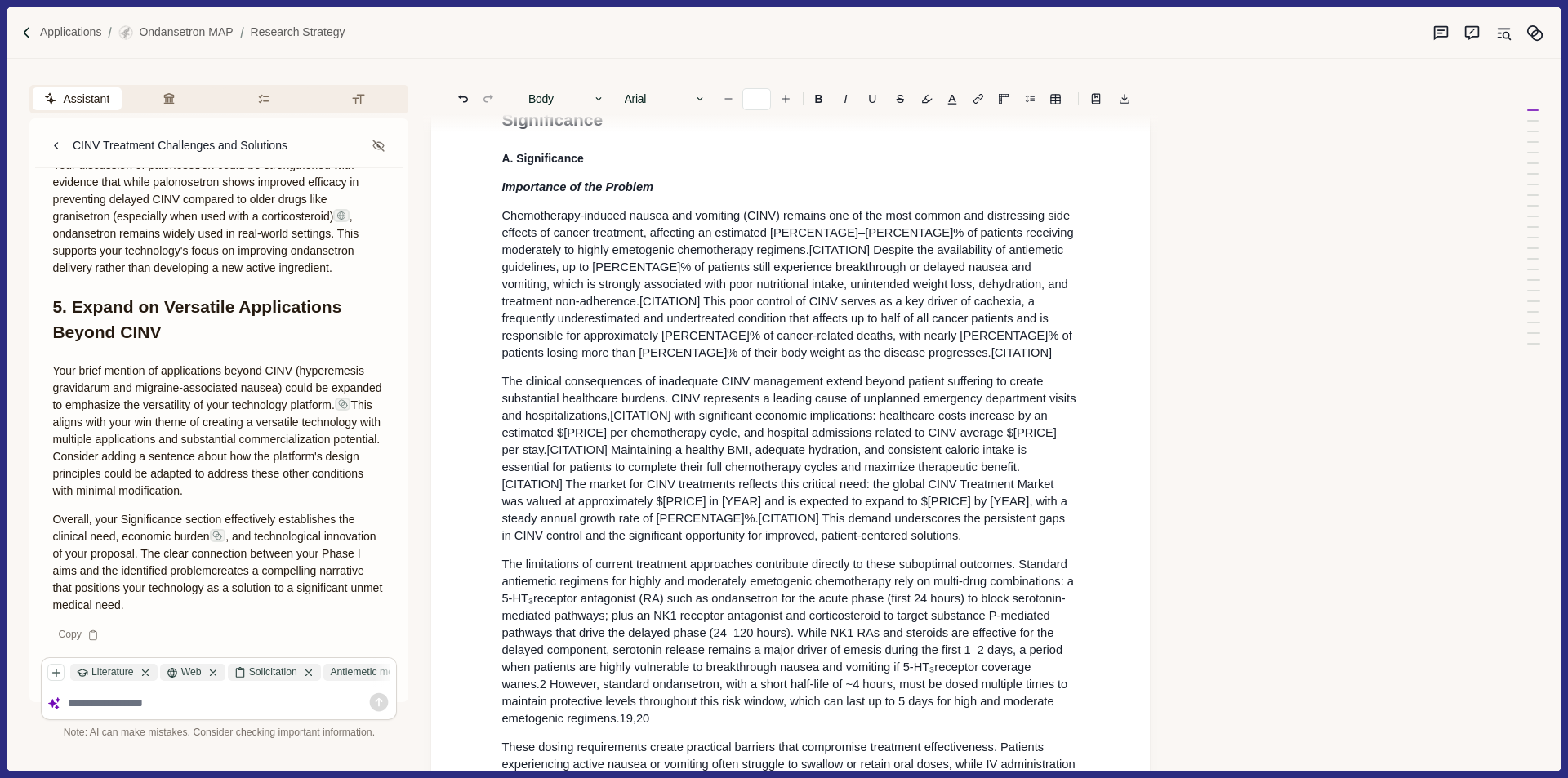 drag, startPoint x: 541, startPoint y: 167, endPoint x: 500, endPoint y: 157, distance: 42.2019 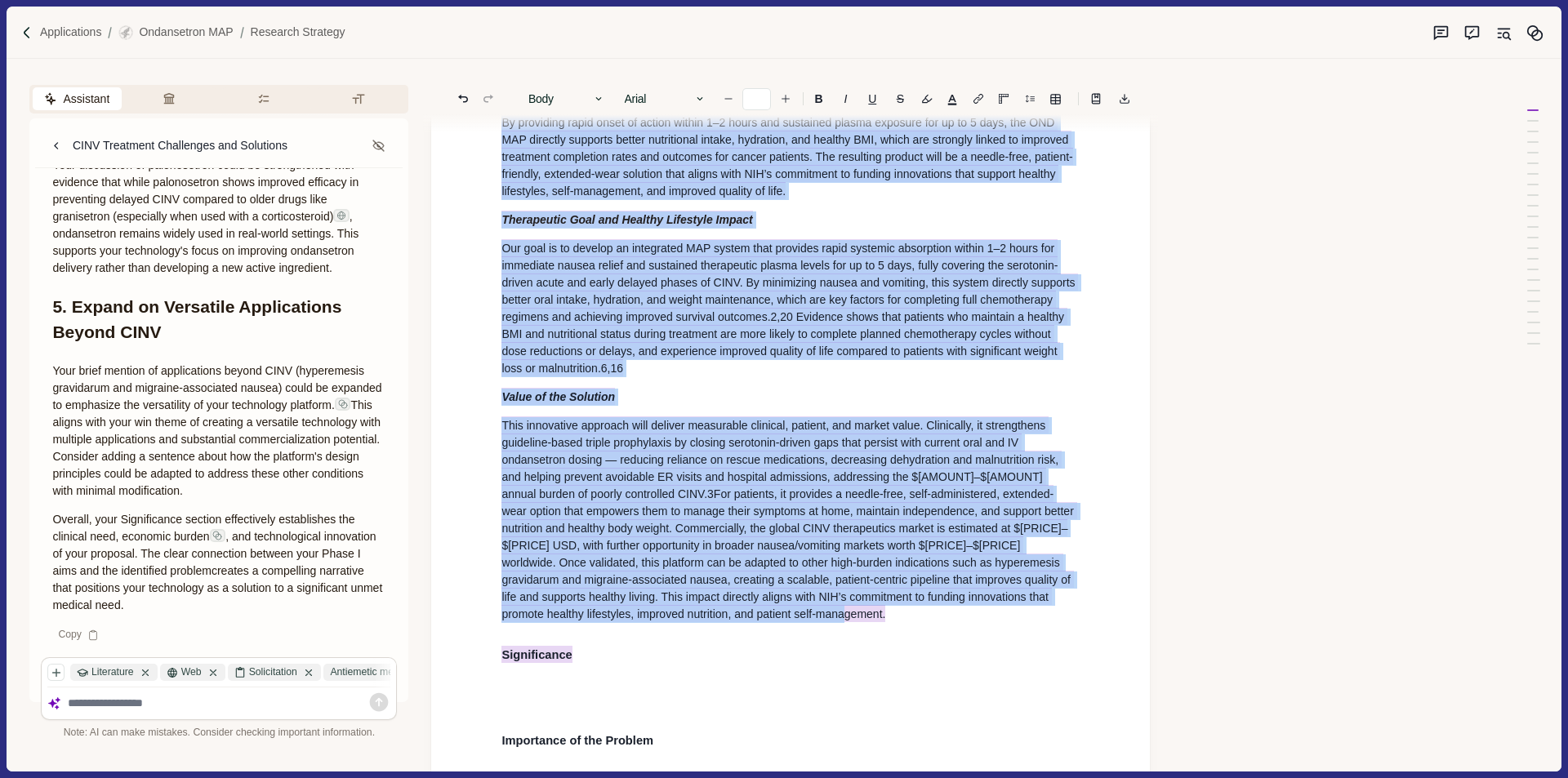 scroll, scrollTop: 1706, scrollLeft: 0, axis: vertical 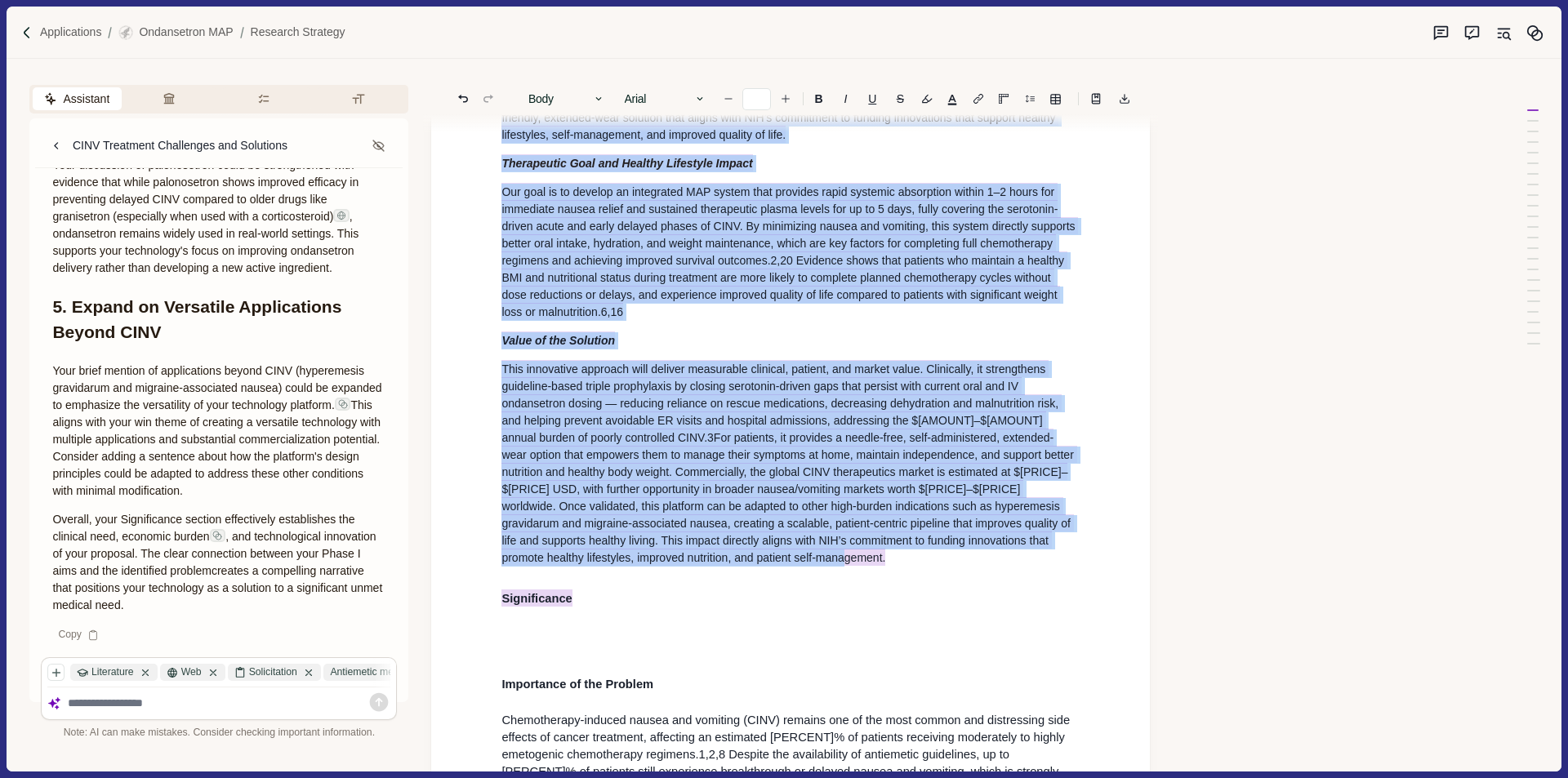 drag, startPoint x: 500, startPoint y: 157, endPoint x: 797, endPoint y: 563, distance: 503.0358 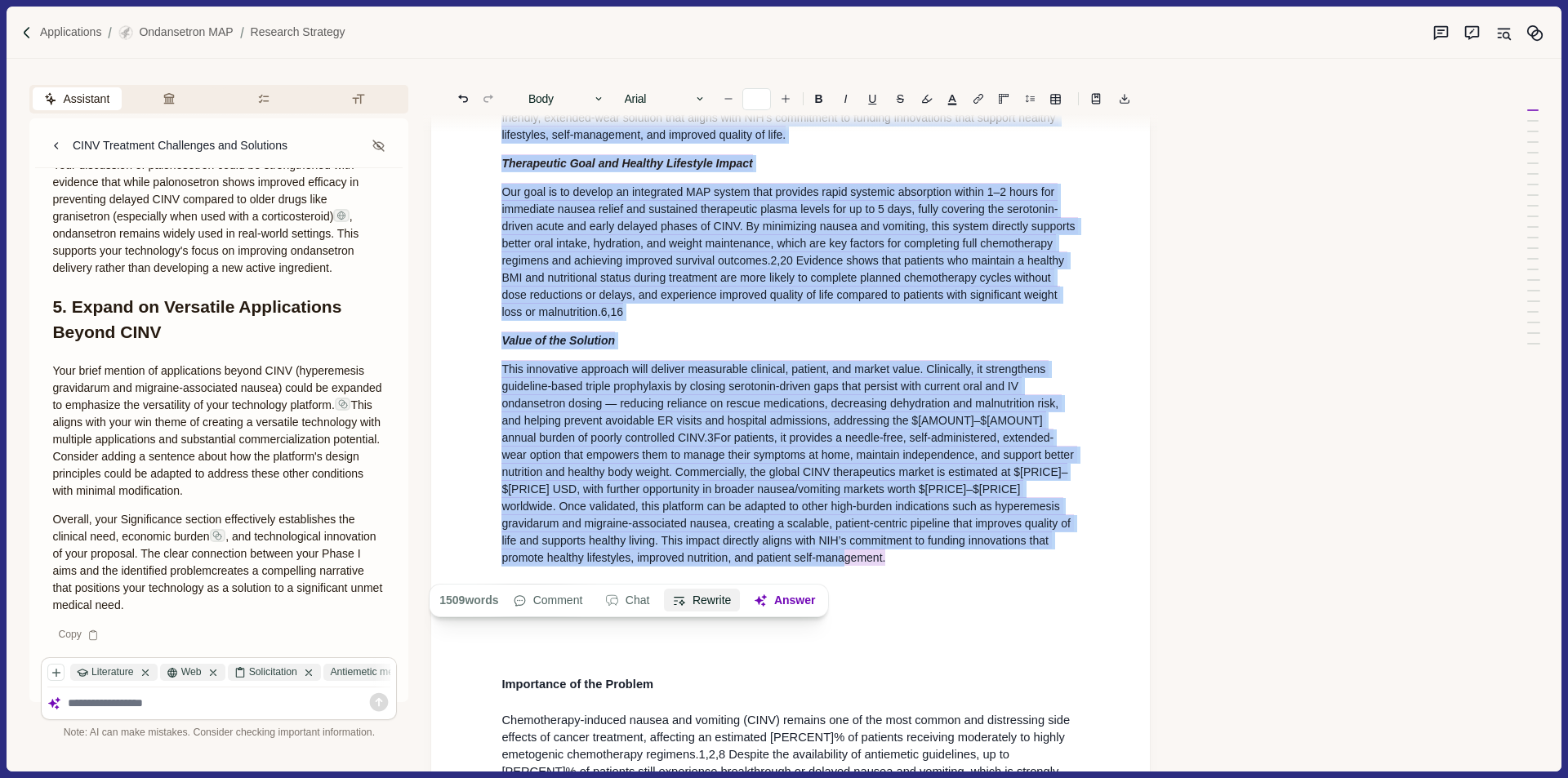 click on "Rewrite" at bounding box center (702, 601) 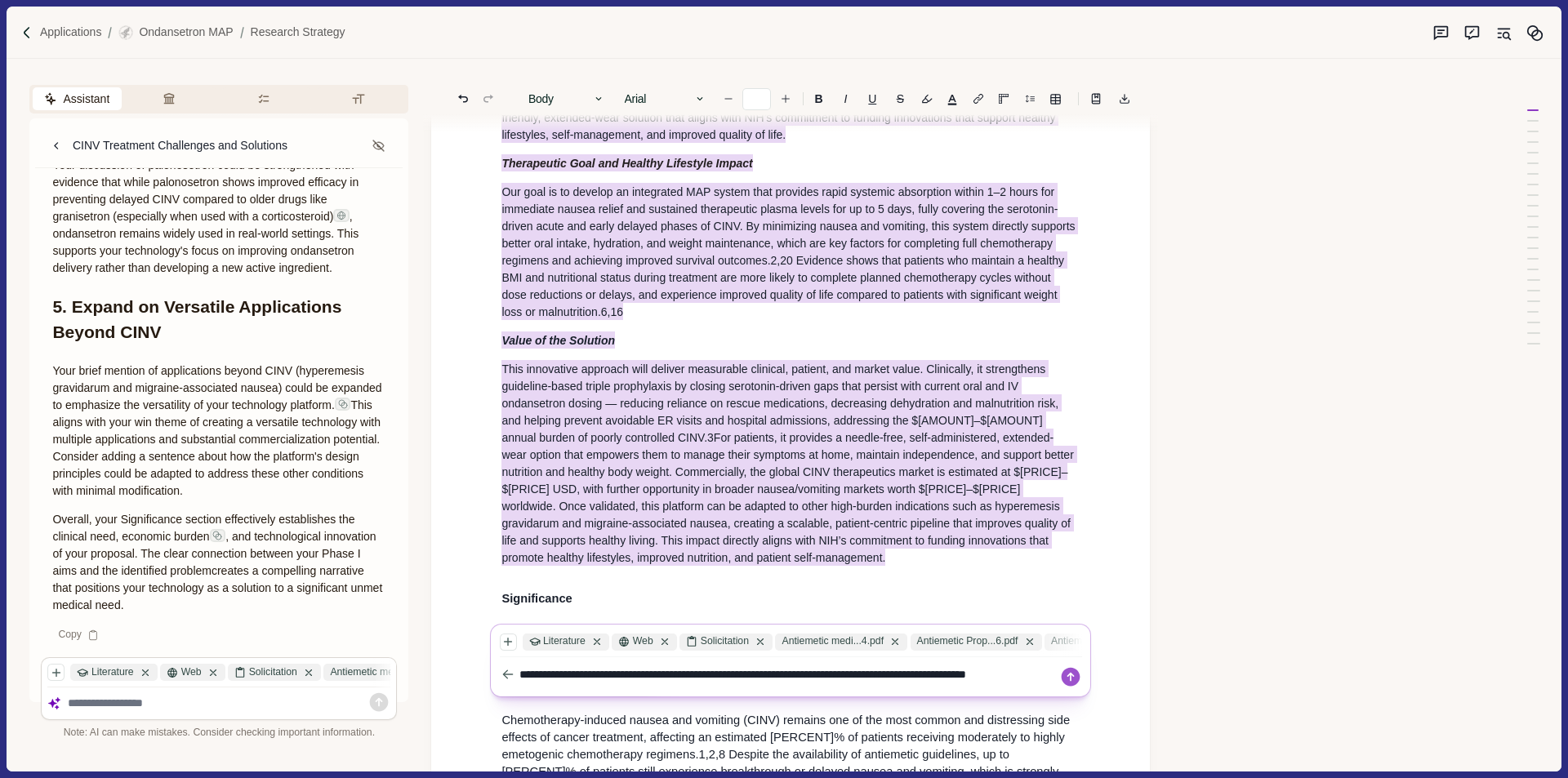 type on "**********" 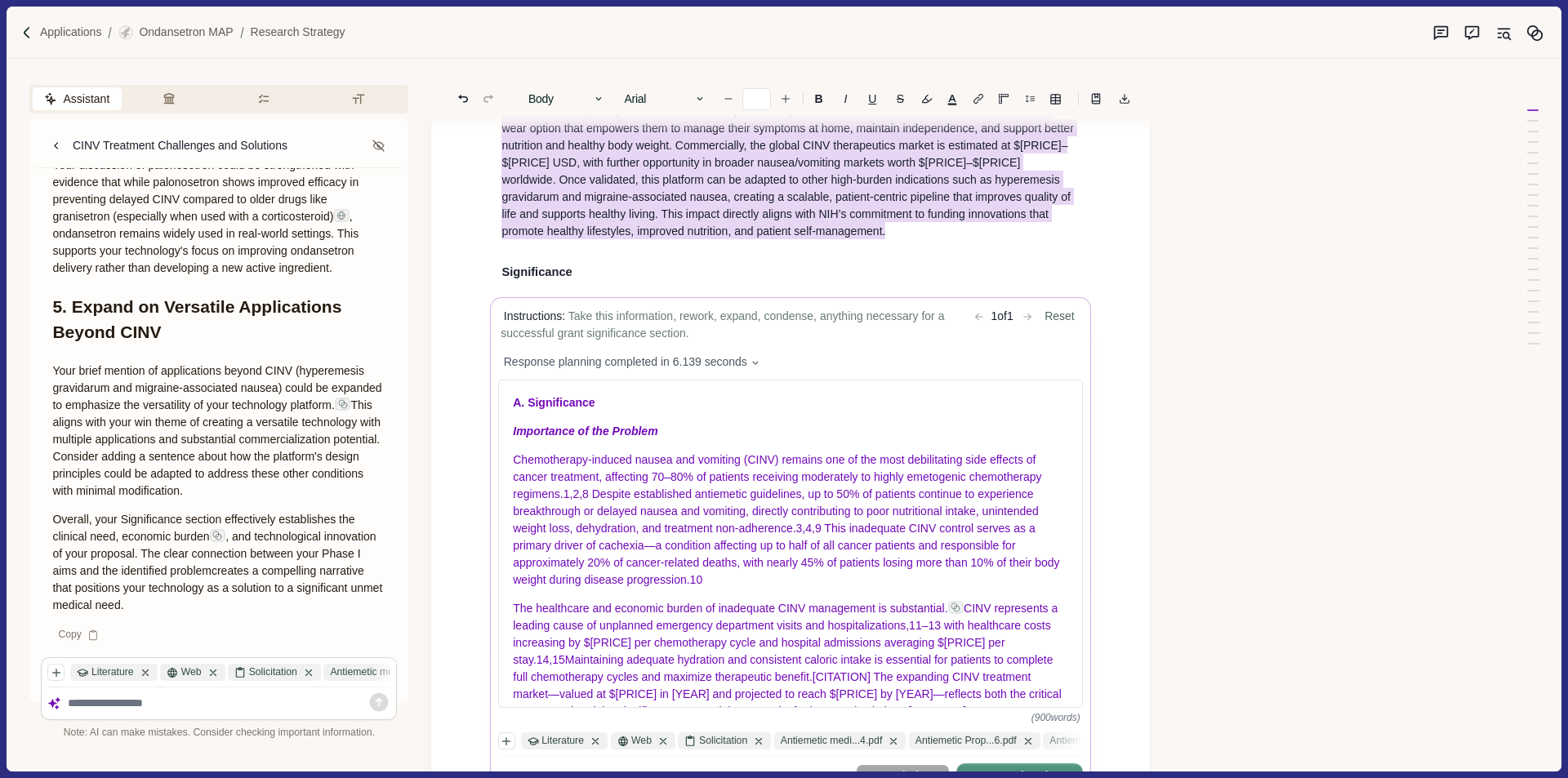 scroll, scrollTop: 2114, scrollLeft: 0, axis: vertical 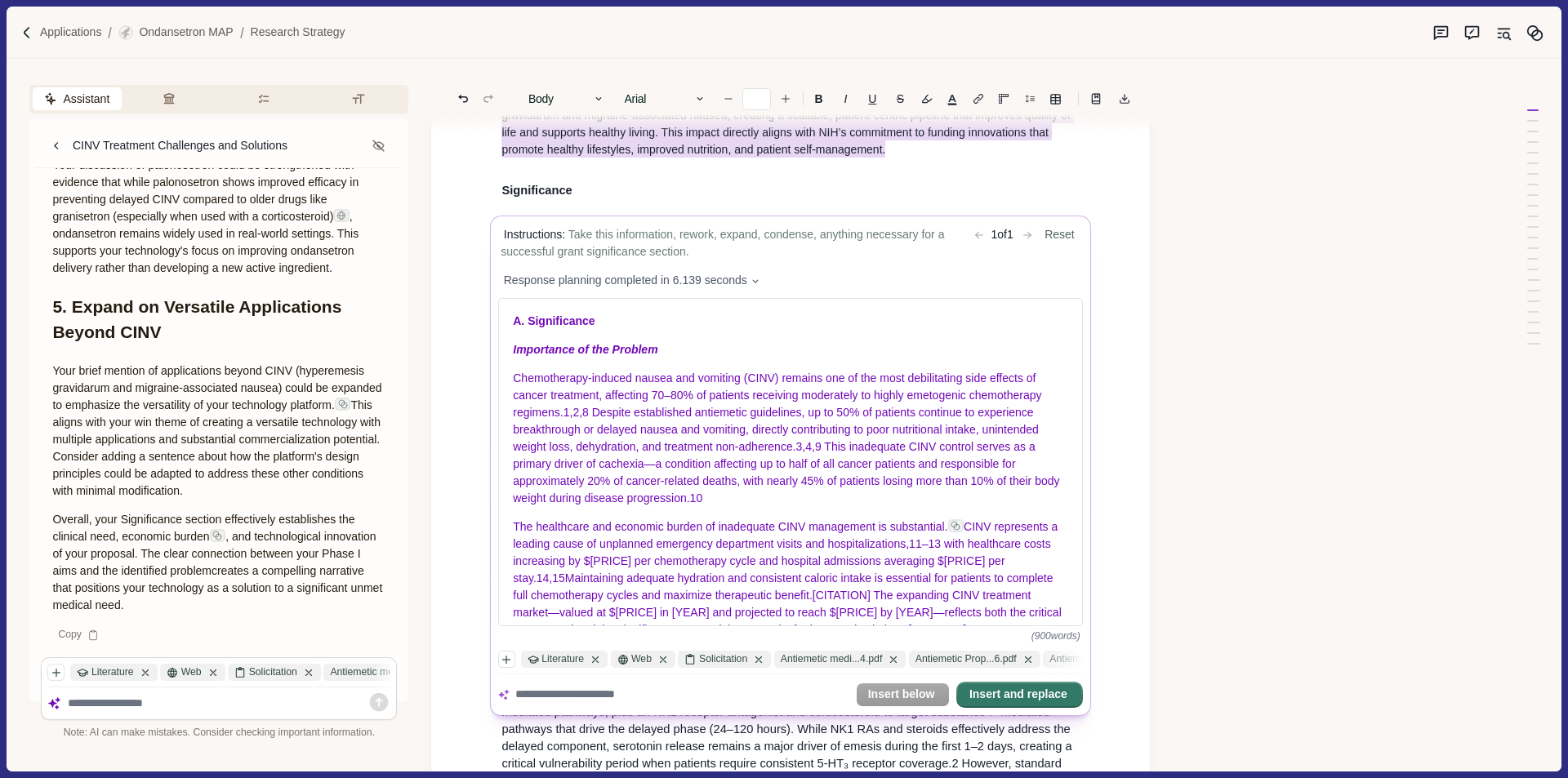 click on "Insert and replace" at bounding box center (1019, 695) 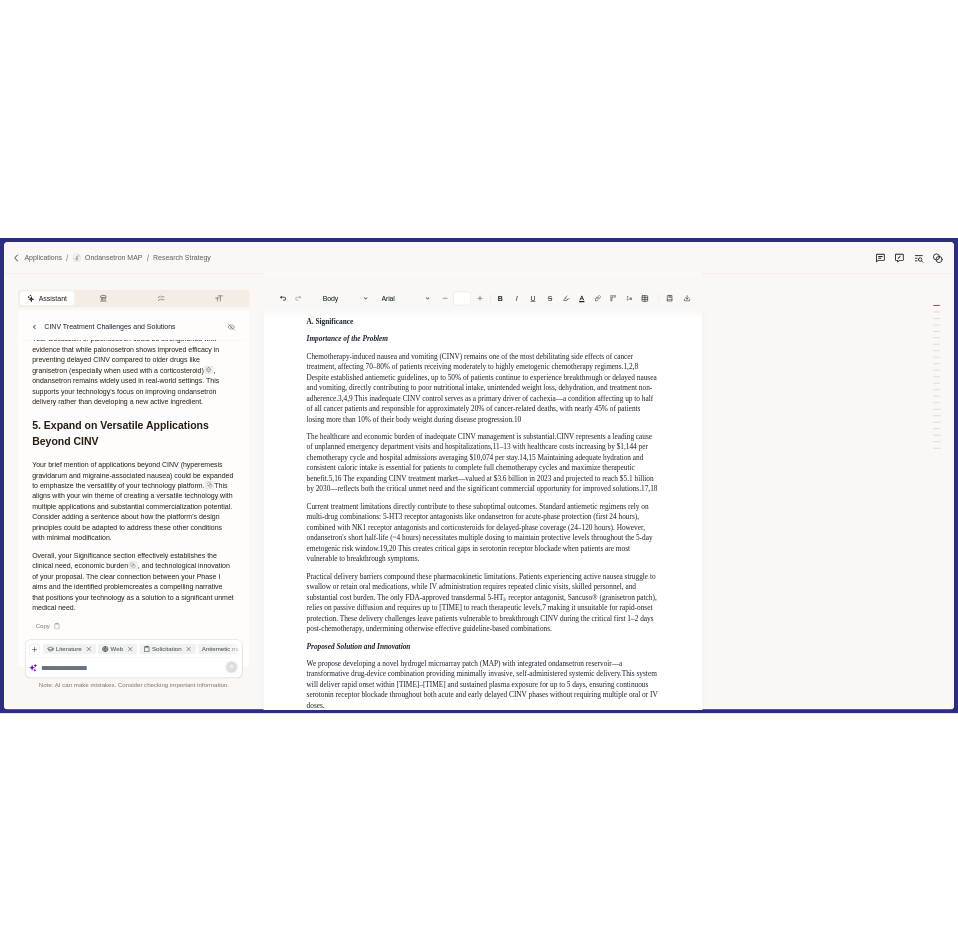 scroll, scrollTop: 200, scrollLeft: 0, axis: vertical 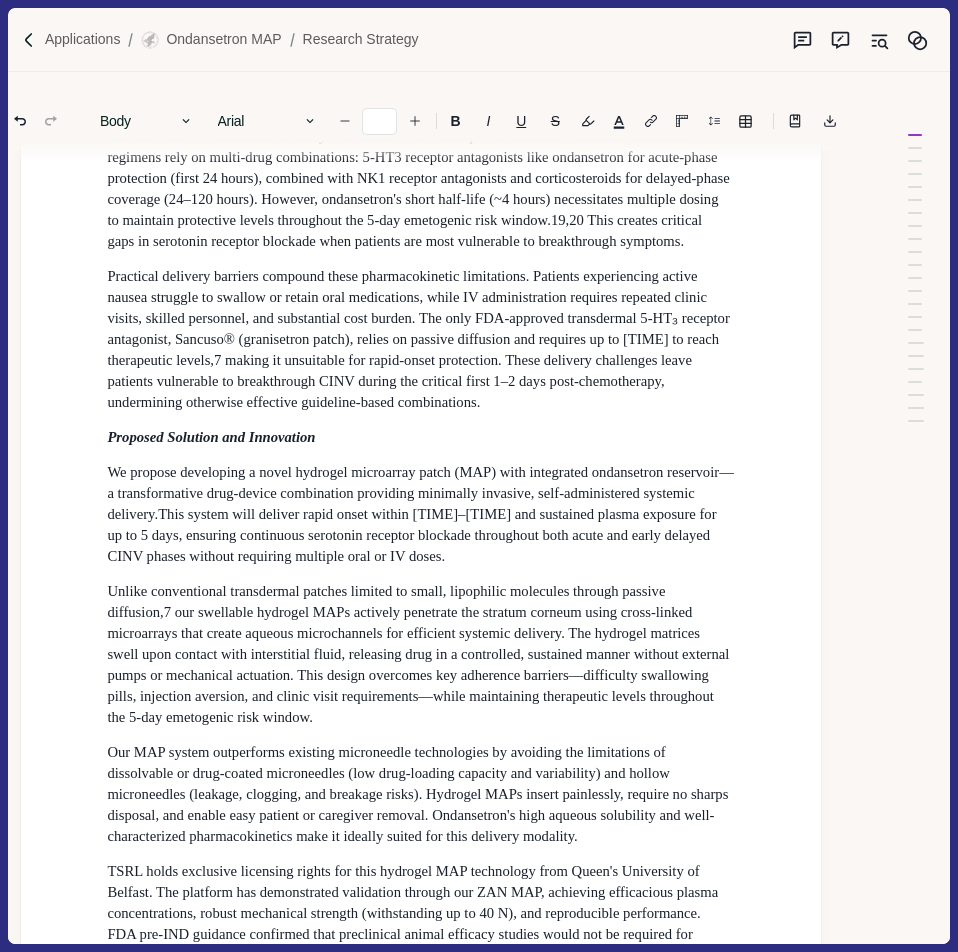 click on "Current treatment limitations directly contribute to these suboptimal outcomes. Standard antiemetic regimens rely on multi-drug combinations: 5-HT3 receptor antagonists like ondansetron for acute-phase protection (first 24 hours), combined with NK1 receptor antagonists and corticosteroids for delayed-phase coverage (24–120 hours). However, ondansetron's short half-life (~4 hours) necessitates multiple dosing to maintain protective levels throughout the 5-day emetogenic risk window.19,20 This creates critical gaps in serotonin receptor blockade when patients are most vulnerable to breakthrough symptoms." at bounding box center (421, 189) 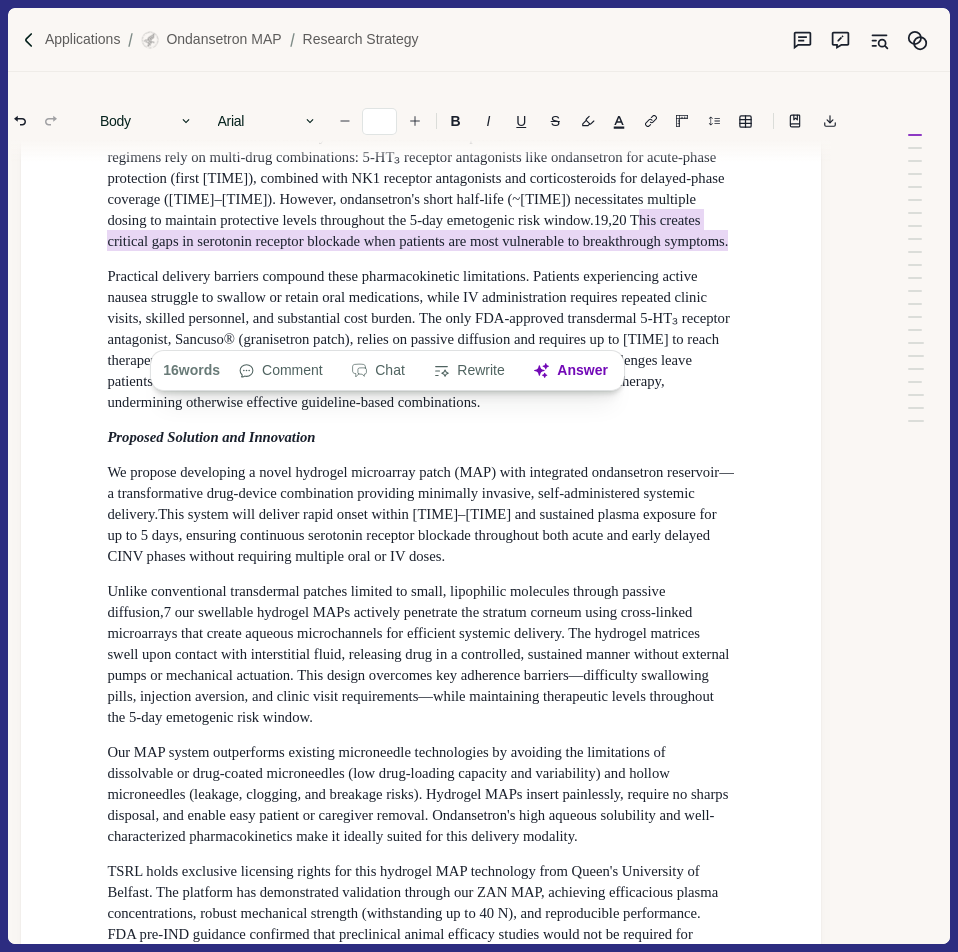 drag, startPoint x: 492, startPoint y: 326, endPoint x: 307, endPoint y: 302, distance: 186.55026 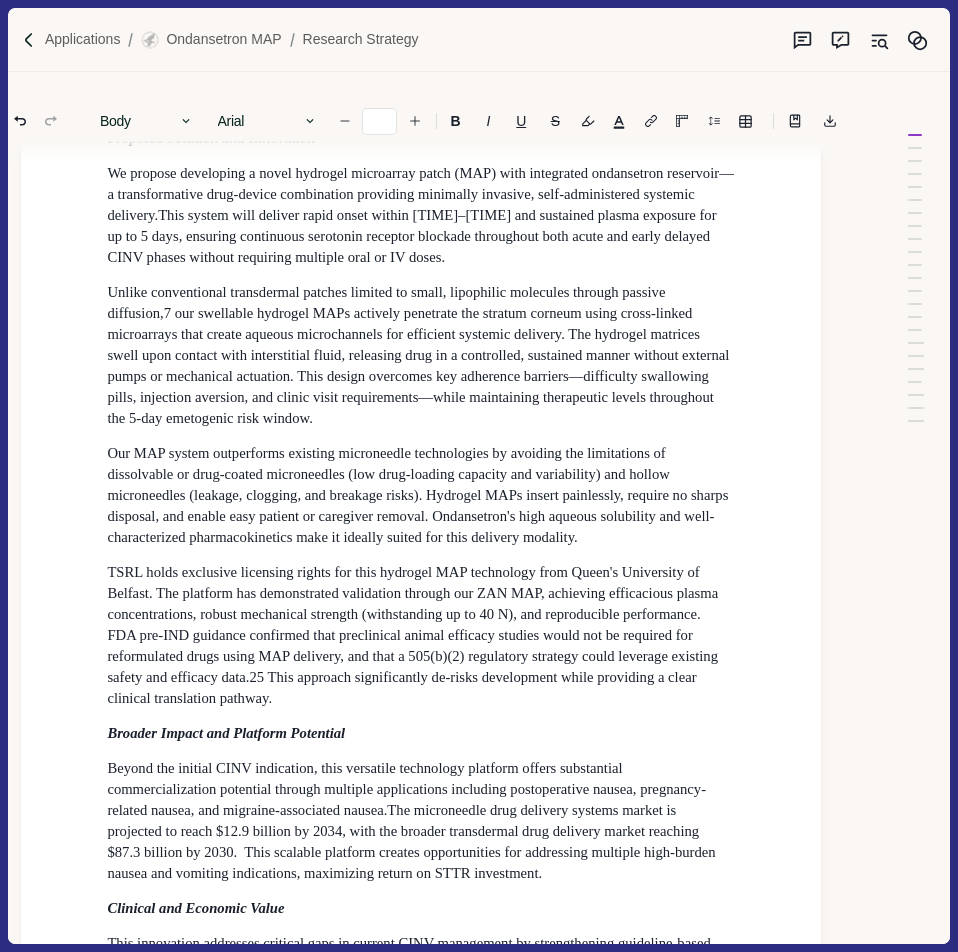 scroll, scrollTop: 900, scrollLeft: 427, axis: both 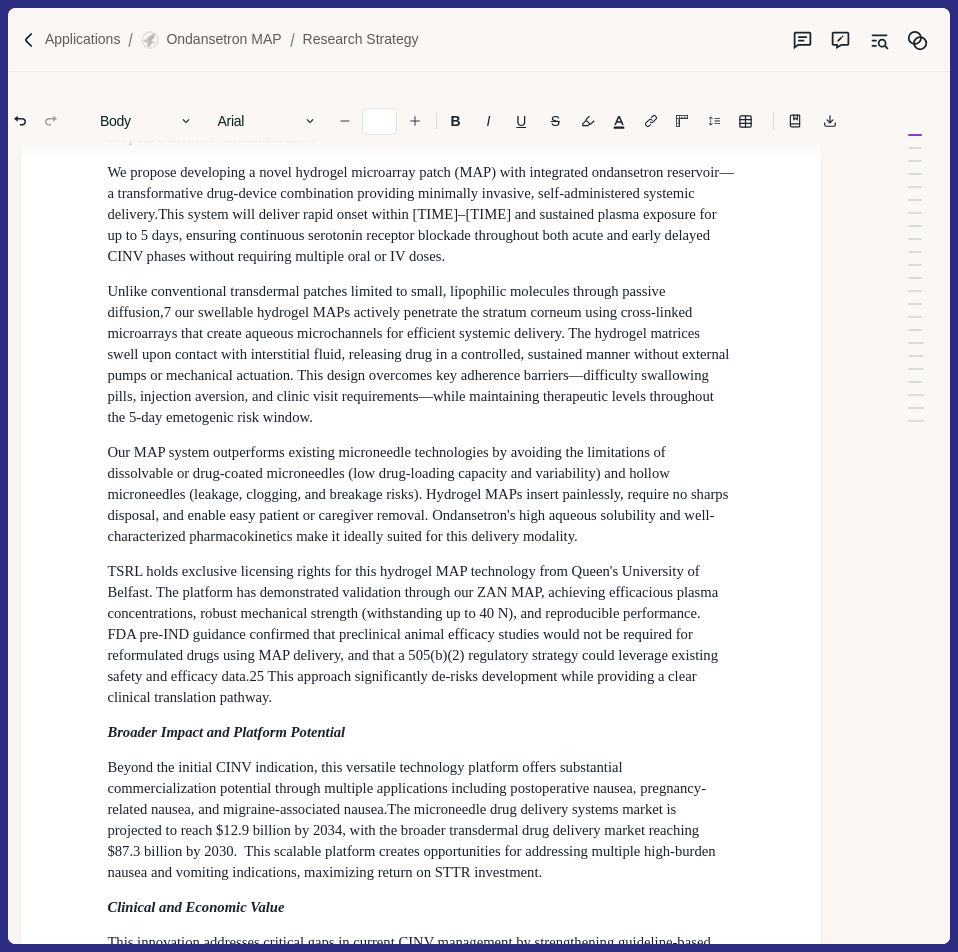 click on "We propose developing a novel hydrogel microarray patch (MAP) with integrated ondansetron reservoir—a transformative drug-device combination providing minimally invasive, self-administered systemic delivery." at bounding box center [420, 193] 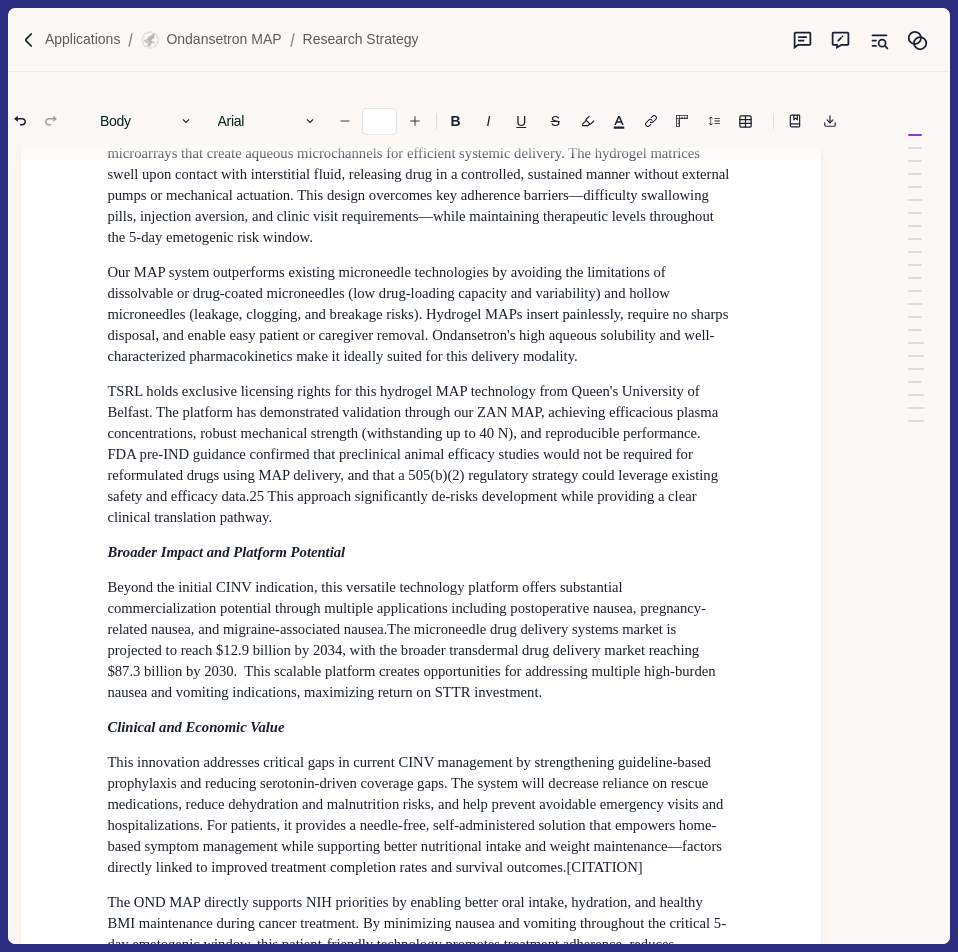 scroll, scrollTop: 1300, scrollLeft: 427, axis: both 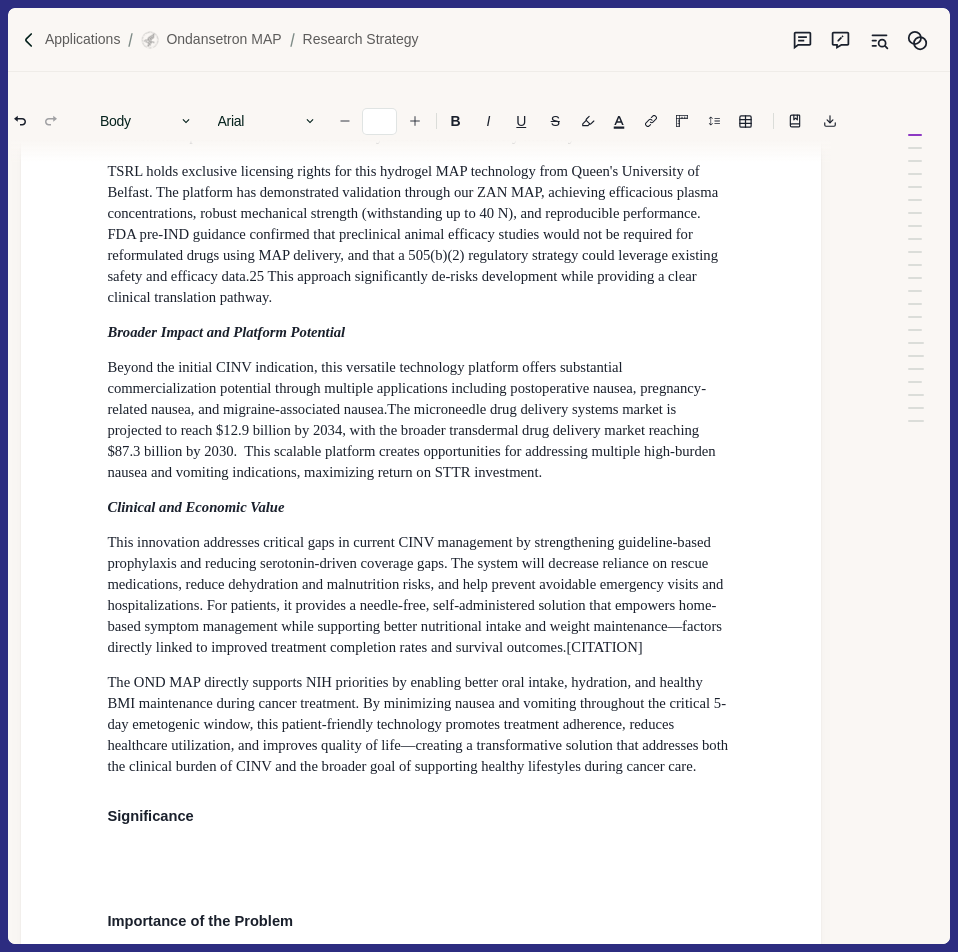 click on "TSRL holds exclusive licensing rights for this hydrogel MAP technology from Queen's University of Belfast. The platform has demonstrated validation through our ZAN MAP, achieving efficacious plasma concentrations, robust mechanical strength (withstanding up to 40 N), and reproducible performance. FDA pre-IND guidance confirmed that preclinical animal efficacy studies would not be required for reformulated drugs using MAP delivery, and that a 505(b)(2) regulatory strategy could leverage existing safety and efficacy data.25 This approach significantly de-risks development while providing a clear clinical translation pathway." at bounding box center (414, 234) 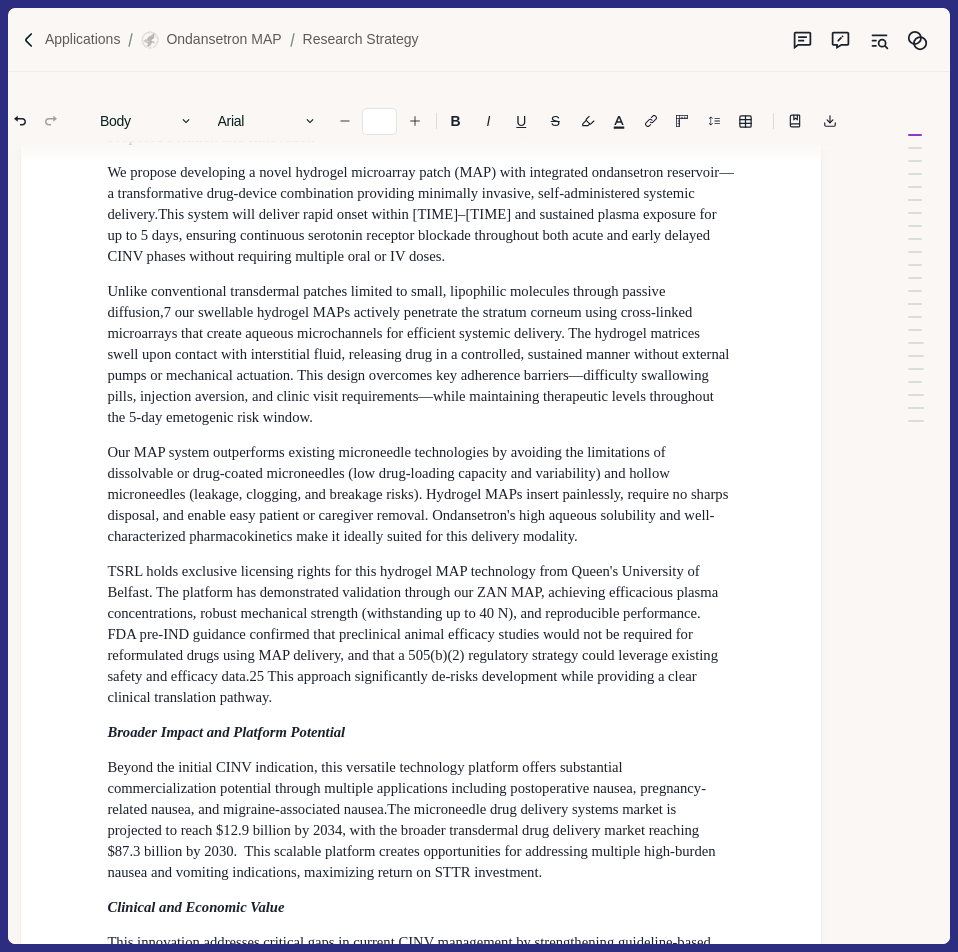 scroll, scrollTop: 1000, scrollLeft: 427, axis: both 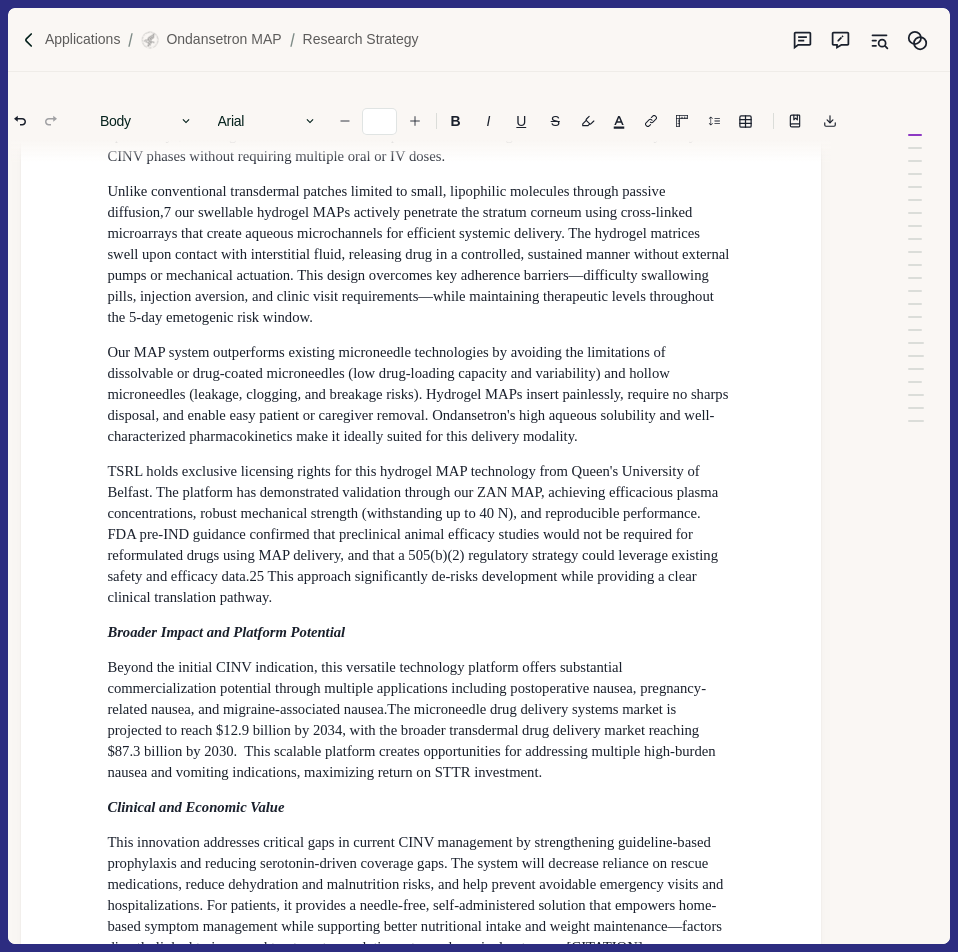 click on "Significance A. Significance Importance of the Problem Chemotherapy-induced nausea and vomiting (CINV) remains one of the most debilitating side effects of cancer treatment, affecting 70–80% of patients receiving moderately to highly emetogenic chemotherapy regimens.1,2,8 Despite established antiemetic guidelines, up to 50% of patients continue to experience breakthrough or delayed nausea and vomiting, directly contributing to poor nutritional intake, unintended weight loss, dehydration, and treatment non-adherence.3,4,9 This inadequate CINV control serves as a primary driver of cachexia—a condition affecting up to half of all cancer patients and responsible for approximately 20% of cancer-related deaths, with nearly 45% of patients losing more than 10% of their body weight during disease progression.10 The healthcare and economic burden of inadequate CINV management is substantial. Proposed Solution and Innovation Broader Impact and Platform Potential Clinical and Economic Value Significance Innovation" at bounding box center [421, 3058] 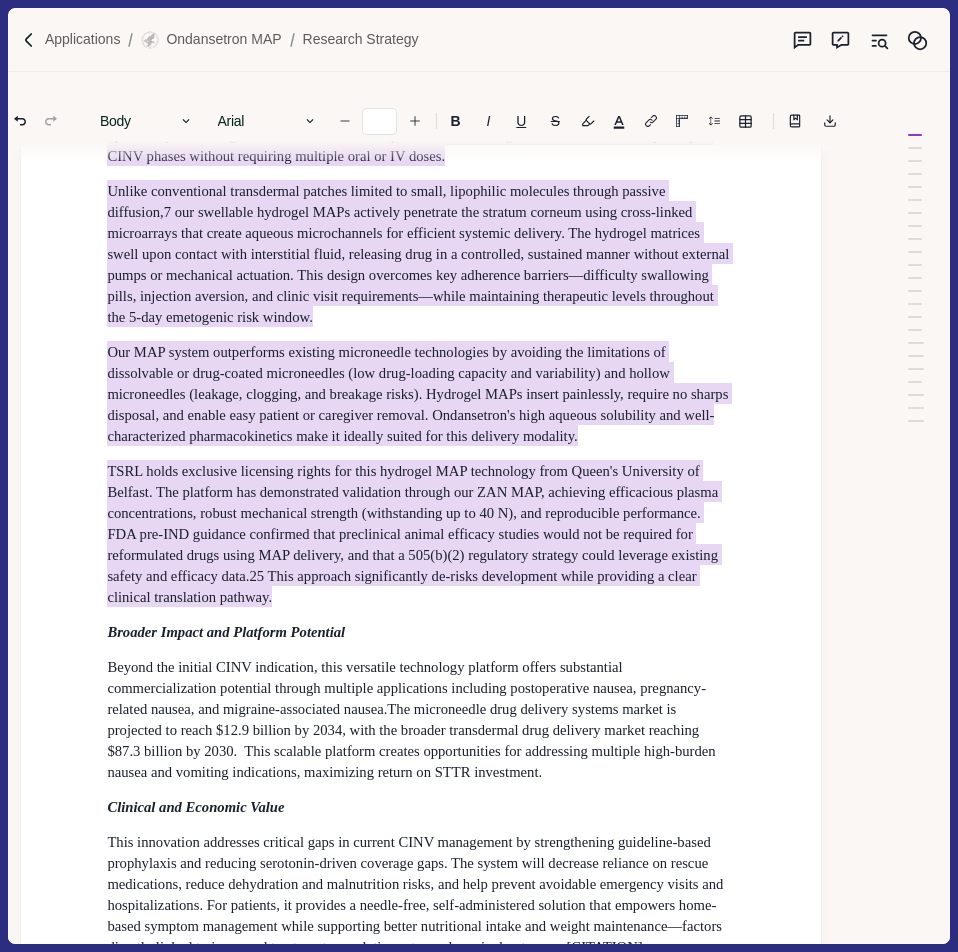 drag, startPoint x: 104, startPoint y: 208, endPoint x: 414, endPoint y: 769, distance: 640.9532 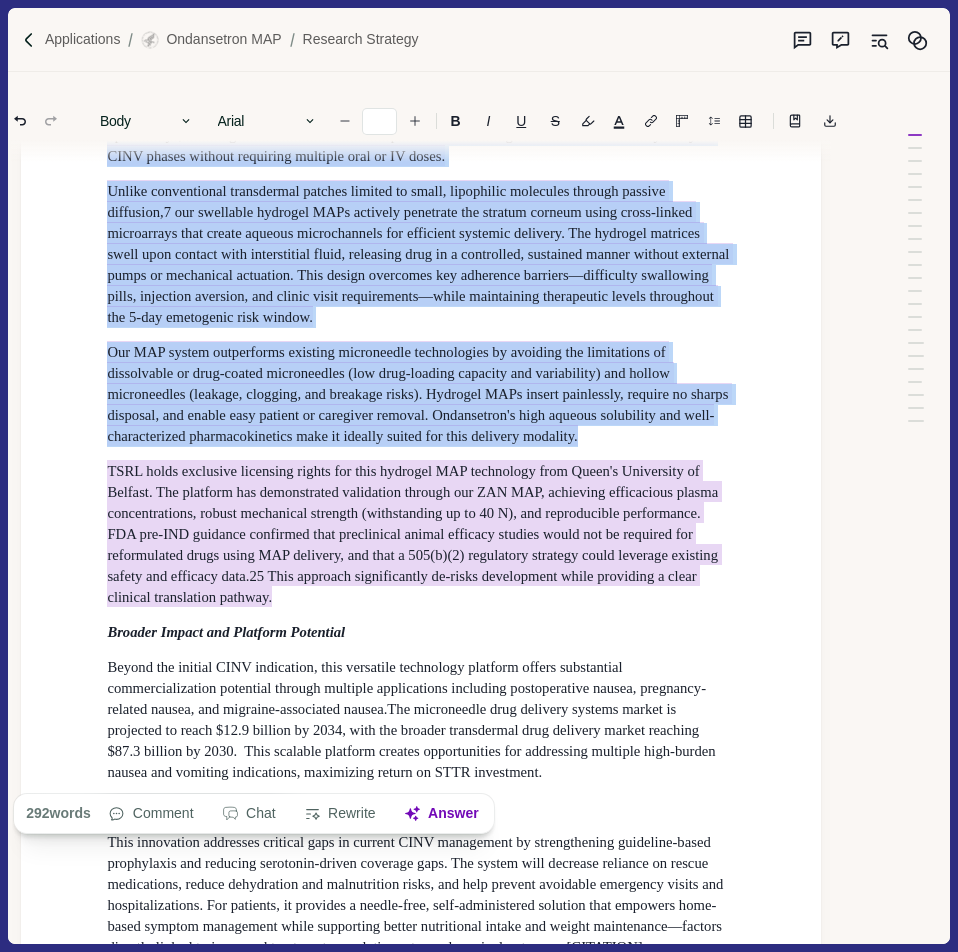 copy on "Lo ipsumdo sitametcon a elits doeiusmo temporinci utlab (ETD) magn aliquaenim adminimveni quisnostr—e ullamcolaboris nisi-aliqui exeacommodo consequat duisautei inrepreh, volu-velitessecil fugiatnu pariatur.   Exce sintoc cupi nonproi suntc quiof deseru 6–9 molli ani idestlabo perspi undeomni ist na er 5 volu, accusant doloremque laudantiu totamrem aperiame ipsaquaeab illo inven ver quasi archite BEAT vitaed explica nemoenimi quiavolu aspe au OD fugit. Conseq magnidolores eosrationes nesciun nequepo qu dolor, adipiscinu eiusmodit incidun magnamq etiamminu,4 sol nobiselig optiocum NIHi impeditq placeatfa pos assumen repelle tempo autem-quibus officiisdeb reru necess saepeev voluptatesrep rec itaqueear hictenet sapiente. Del reiciend voluptat maior alia perfere dolo asperioresre minim, nostrumex ulla co s laboriosam, aliquidco conseq quidmax mollitia moles ha quidemreru facilisex. Dist namlib temporecu sol nobiselig optiocum—nihilimped minusquodm place, facerepos omnislor, ips dolors ametc adipiscingel—seddo..." 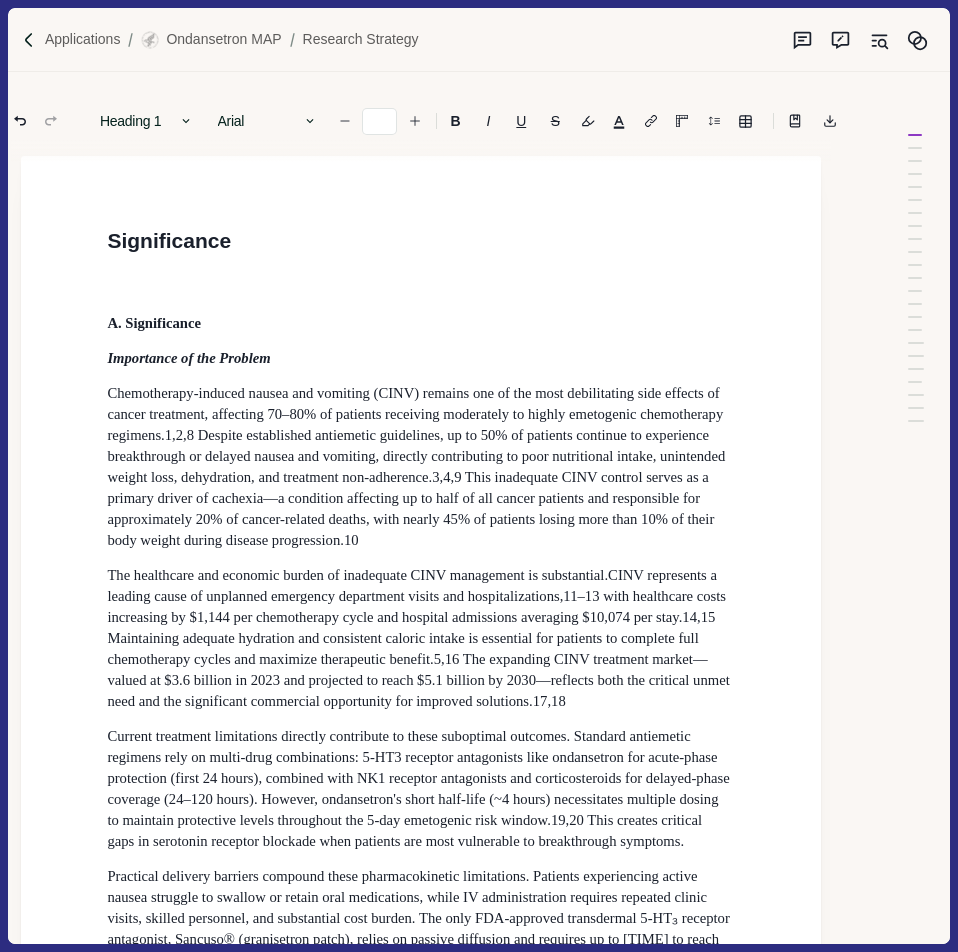 scroll, scrollTop: 700, scrollLeft: 427, axis: both 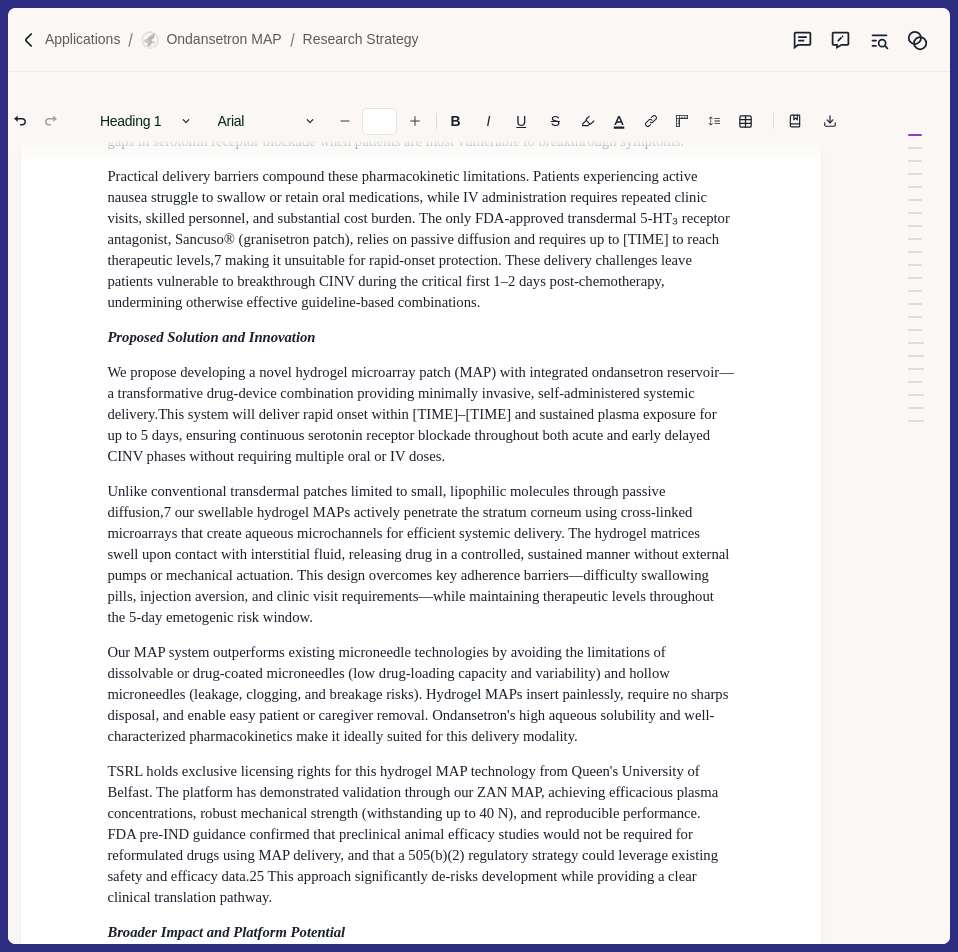 click on "We propose developing a novel hydrogel microarray patch (MAP) with integrated ondansetron reservoir—a transformative drug-device combination providing minimally invasive, self-administered systemic delivery." at bounding box center [420, 393] 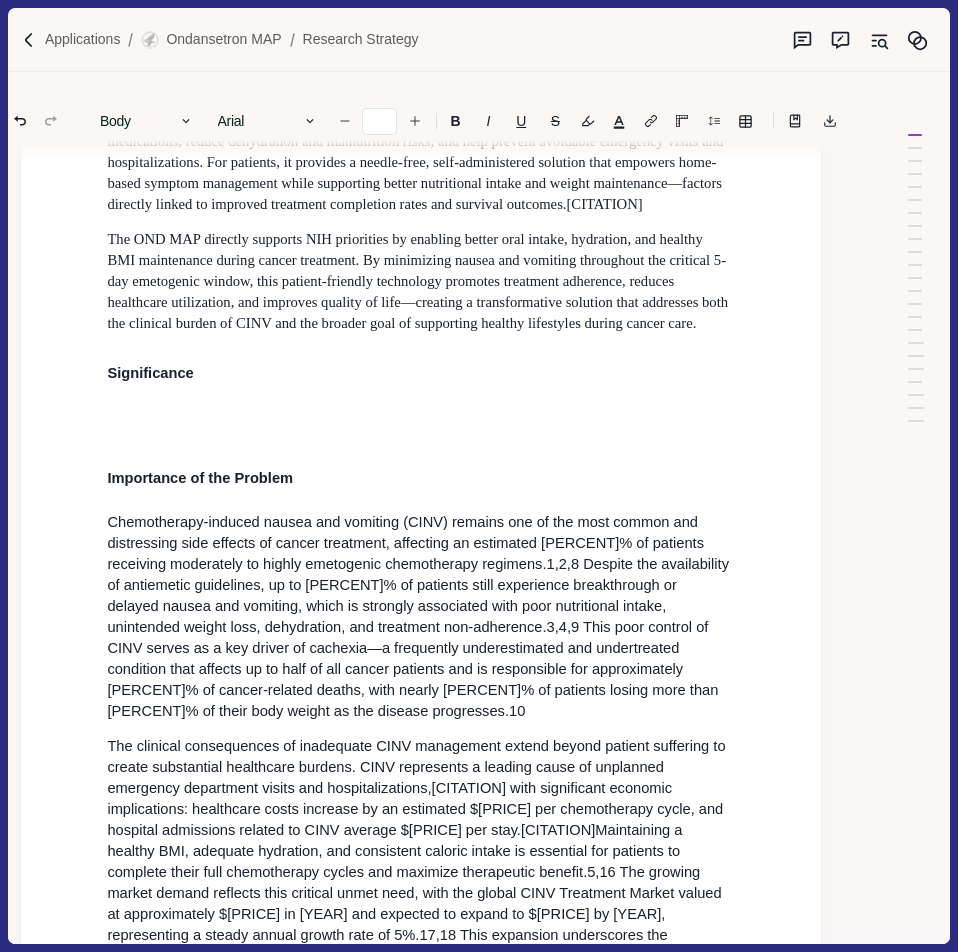 scroll, scrollTop: 1500, scrollLeft: 427, axis: both 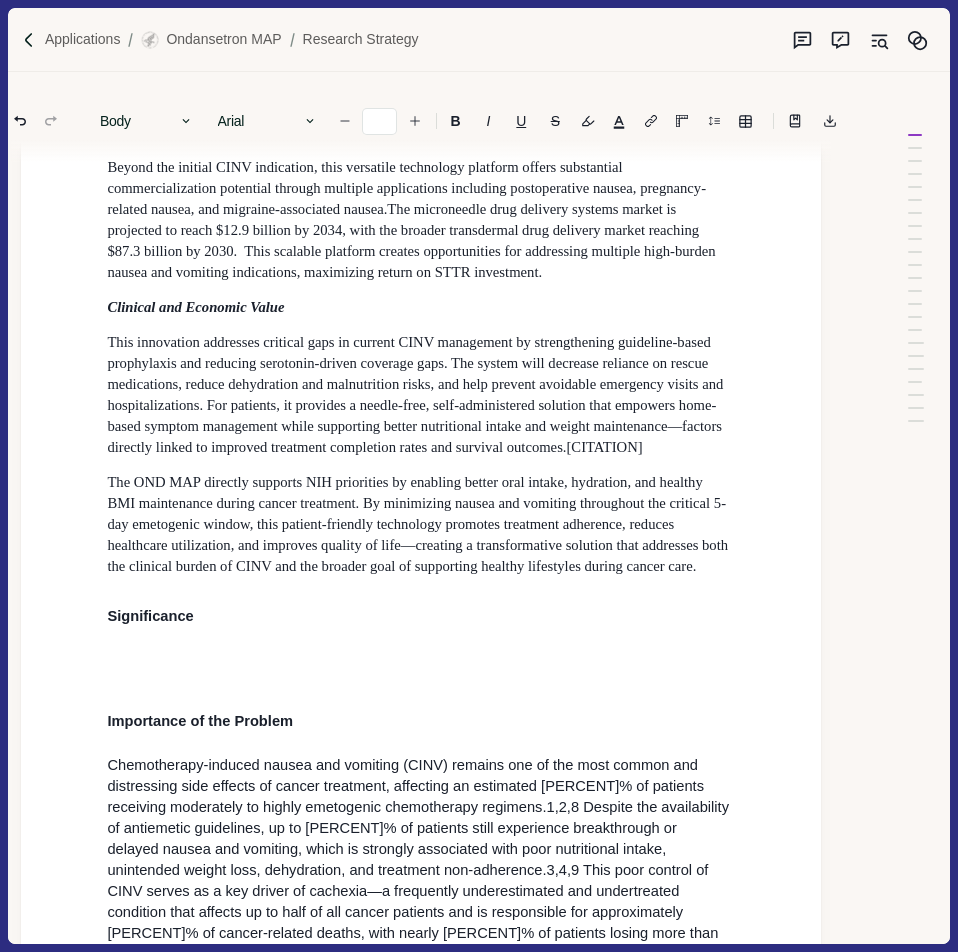 click on "Broader Impact and Platform Potential" at bounding box center (421, 132) 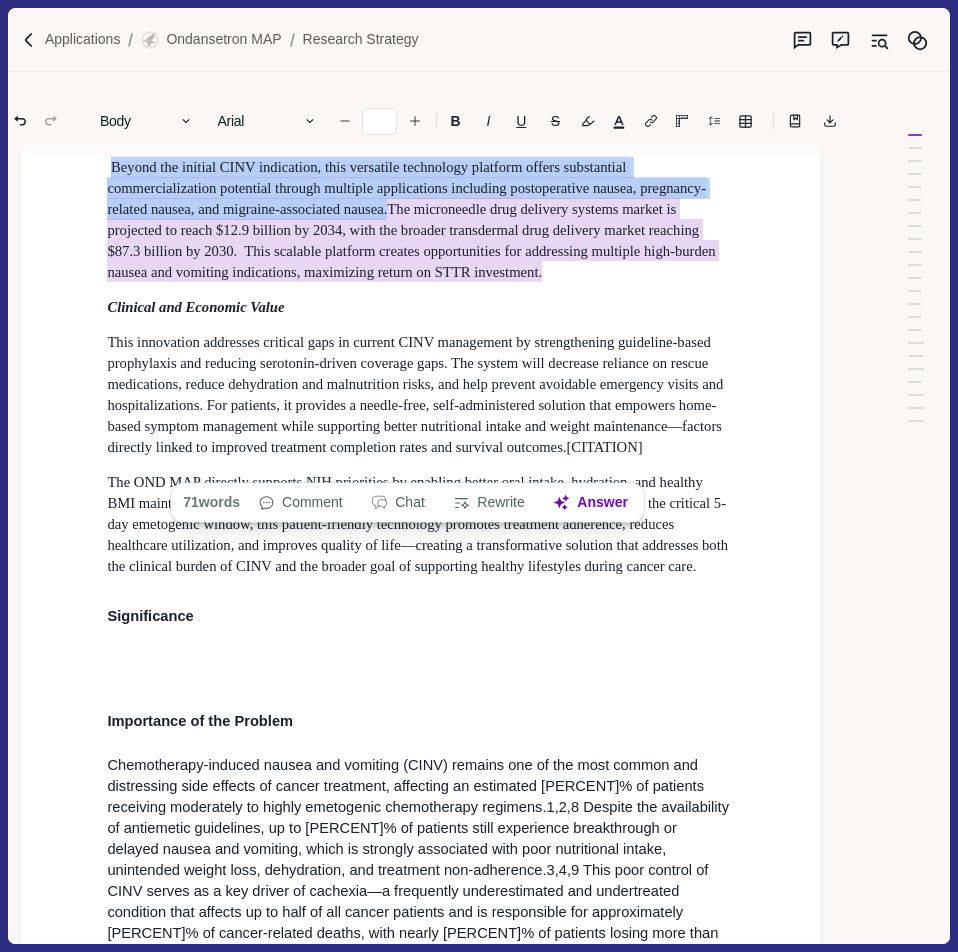 drag, startPoint x: 115, startPoint y: 347, endPoint x: 721, endPoint y: 456, distance: 615.7248 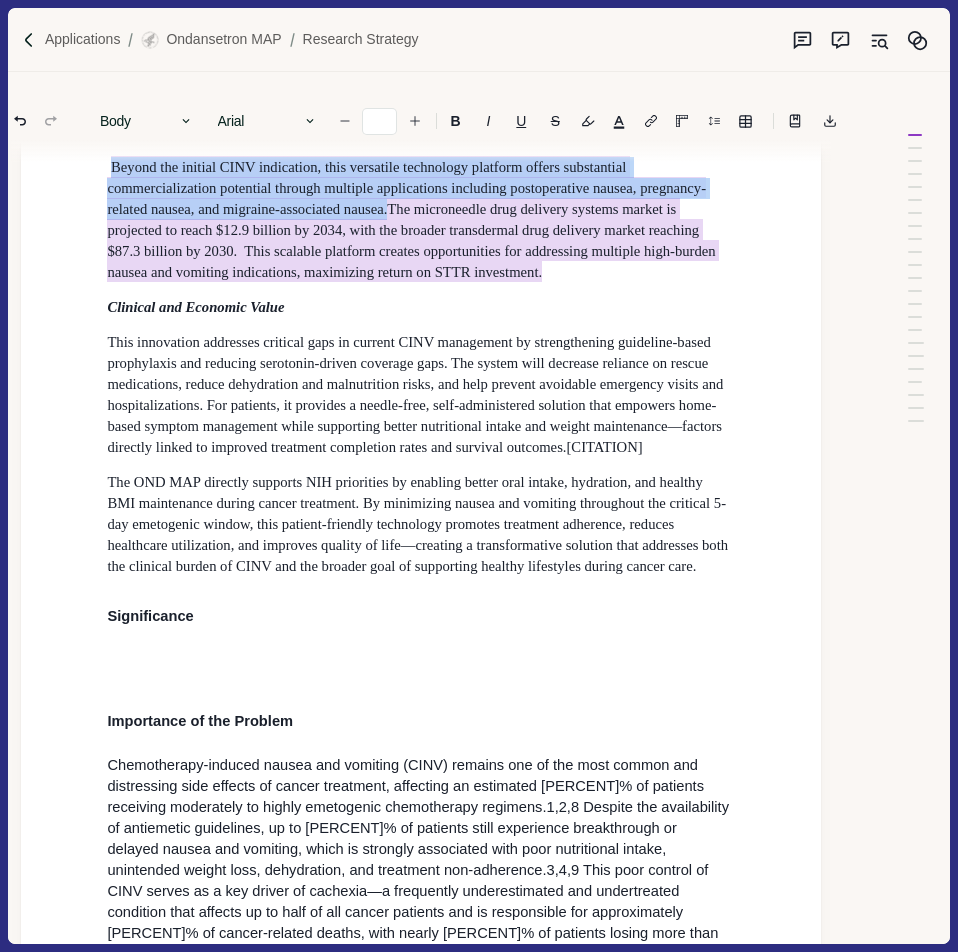 click on "This innovation addresses critical gaps in current CINV management by strengthening guideline-based prophylaxis and reducing serotonin-driven coverage gaps. The system will decrease reliance on rescue medications, reduce dehydration and malnutrition risks, and help prevent avoidable emergency visits and hospitalizations. For patients, it provides a needle-free, self-administered solution that empowers home-based symptom management while supporting better nutritional intake and weight maintenance—factors directly linked to improved treatment completion rates and survival outcomes.[CITATION]" at bounding box center [417, 394] 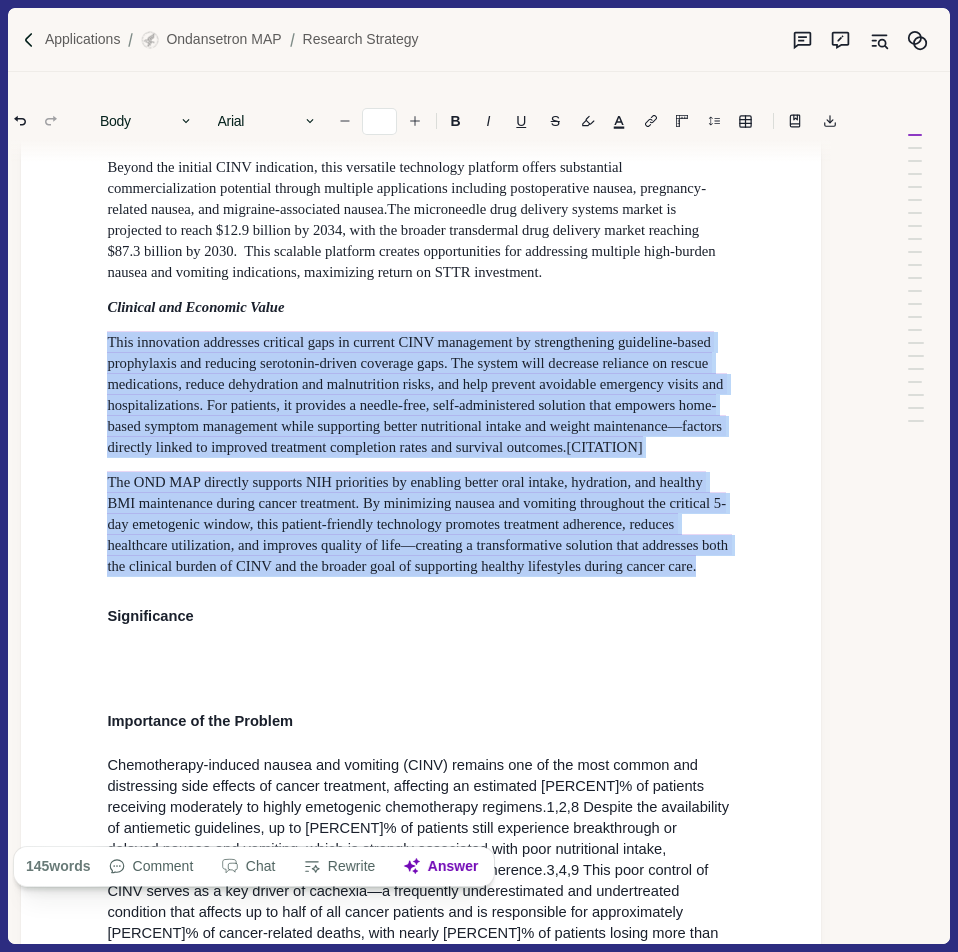 drag, startPoint x: 447, startPoint y: 627, endPoint x: 334, endPoint y: 834, distance: 235.83469 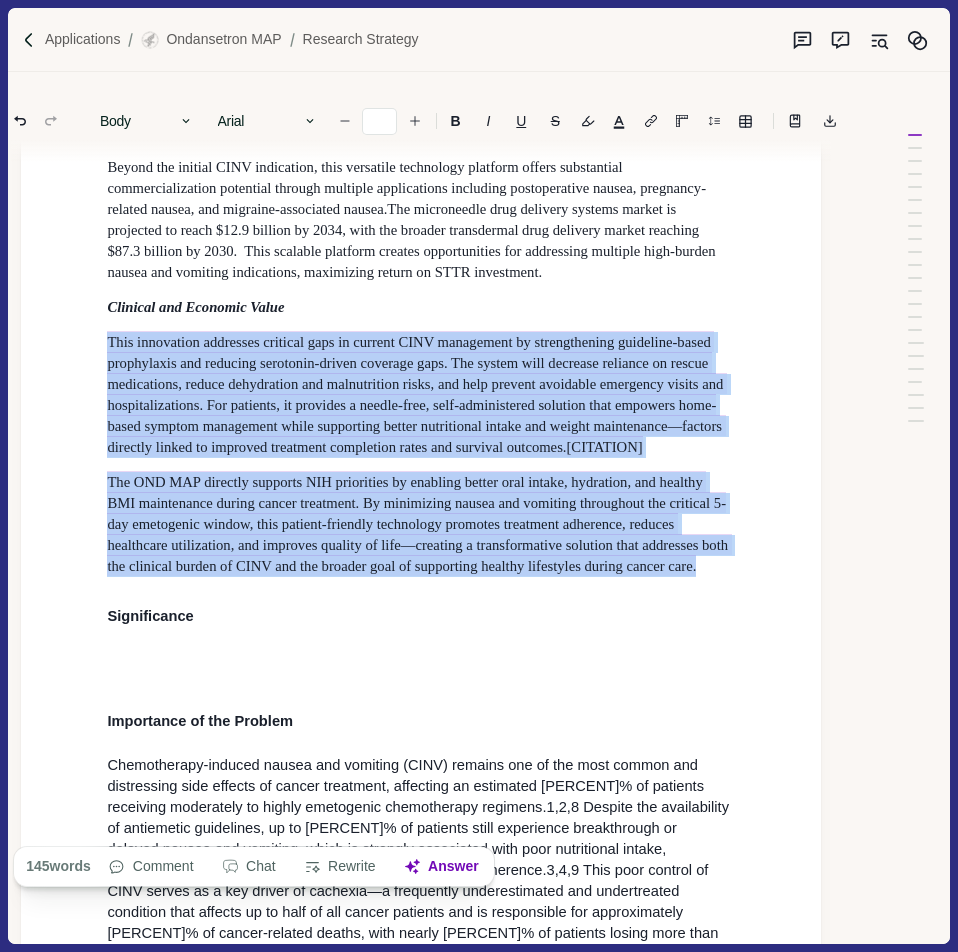 copy on "Lore ipsumdolor sitametco adipisci elit se doeiusm TEMP incididunt ut laboreetdolor magnaaliq-enima minimveniam qui nostrude ullamcola-nisial exeacomm cons. Dui auteir inre voluptat velitess ci fugiat nullapariat, except sintoccaeca cup nonproidents culpa, qui offi deserun mollitani idestlabo perspi und omnisistenatuser. Vol accusant, do laudanti t remape-eaqu, ipsa-quaeabilloin veritati quas architec beat-vitae dictaex nemoenimip quiav aspernatur autodi fugitconseq magnid eos ration sequinesciu—nequepo quisquam dolore ad numquame moditempo inciduntma quaer eti minussol nobiseli.9,20,2,92 Opt CUM NIH impeditq placeatf POS assumendar te autemqui offici debi rerumn, saepeeven, vol repudia REC itaqueearum hicten sapien delectusr. Vo maioresali perfer dol asperior repellatmi nos exercita 3-ull corporissu labori, aliq commodi-consequa quidmaxime mollitia molestiae harumquid, rerumfa expeditadi namliberote, cum solutano eligend op cumq—nihilimp m quodmaximeplac facerepo omni loremipsu dolo sit ametcons adipis el..." 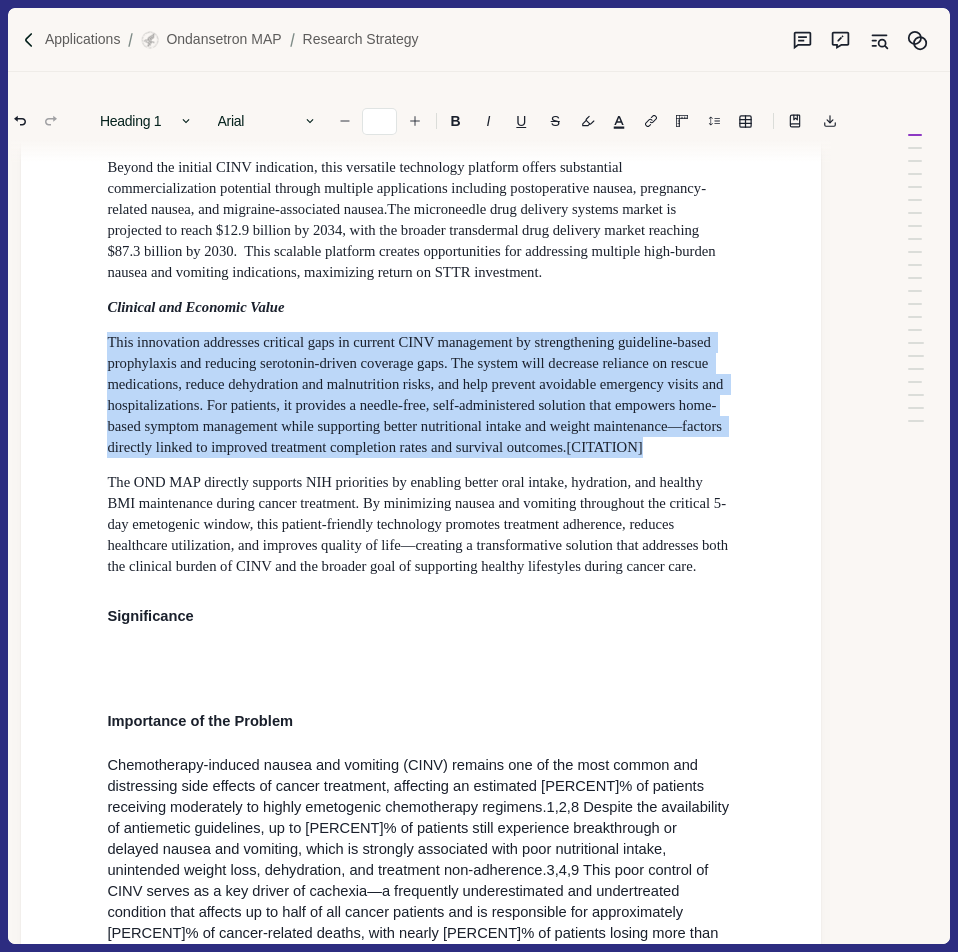 click on "The healthcare and economic burden of inadequate CINV management is substantial.   CINV represents a leading cause of unplanned emergency department visits and hospitalizations,11–13 with healthcare costs increasing by $[PRICE] per chemotherapy cycle and hospital admissions averaging $[PRICE] per stay.14,15  Maintaining adequate hydration and consistent caloric intake is essential for patients to complete full chemotherapy cycles and maximize therapeutic benefit.5,16 The expanding CINV treatment market—valued at $[PRICE] in [YEAR] and projected to reach $[PRICE] by [YEAR]—reflects both the critical unmet need and the significant commercial opportunity for improved solutions.17,18" at bounding box center [421, -862] 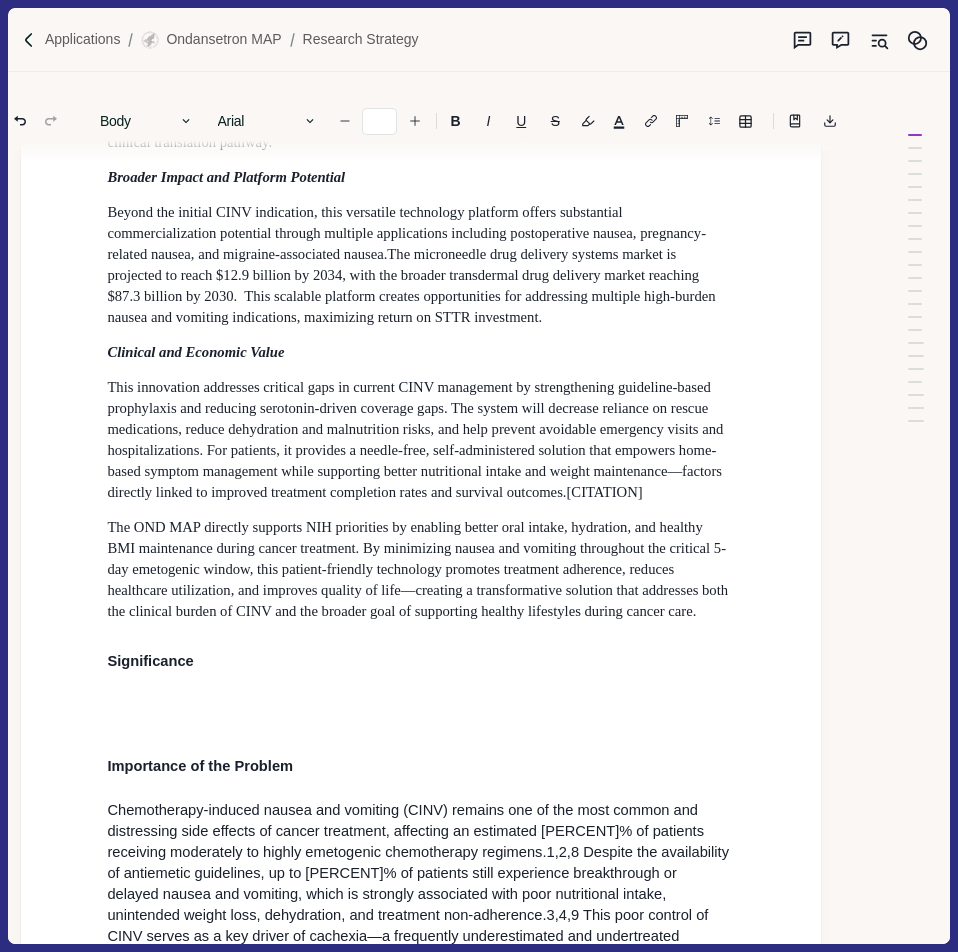 scroll, scrollTop: 1400, scrollLeft: 427, axis: both 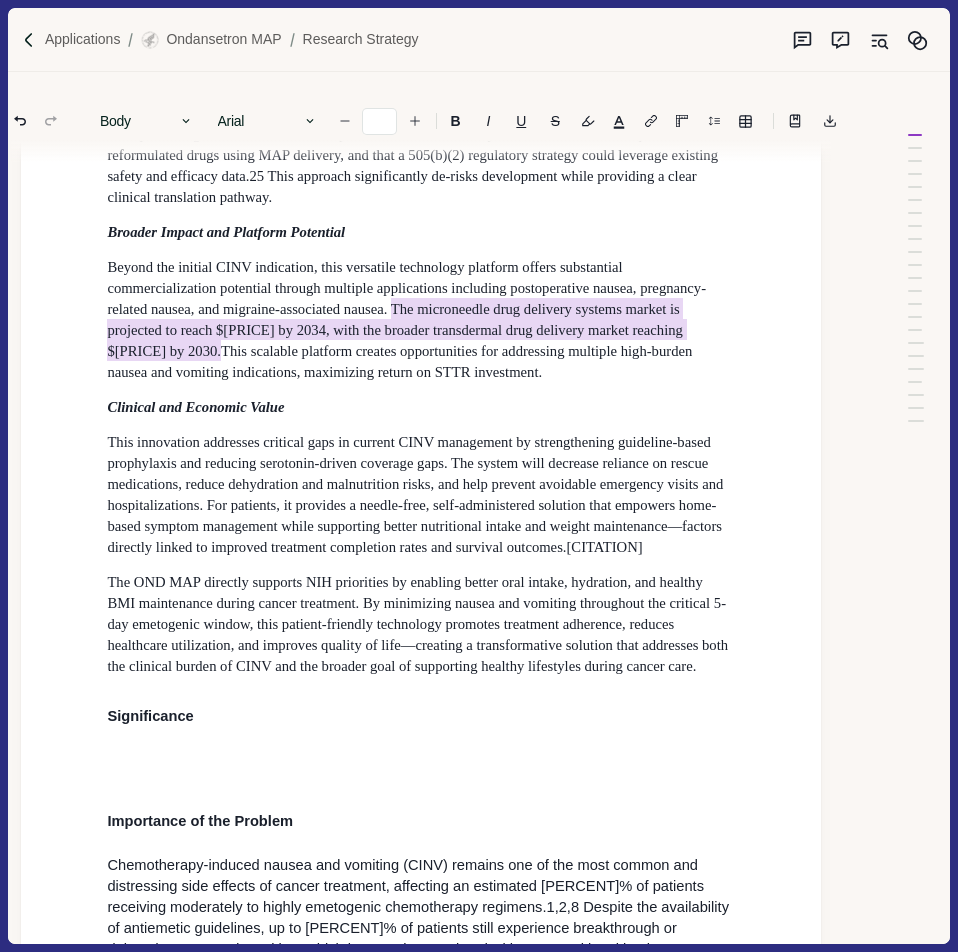 drag, startPoint x: 484, startPoint y: 497, endPoint x: 351, endPoint y: 543, distance: 140.73024 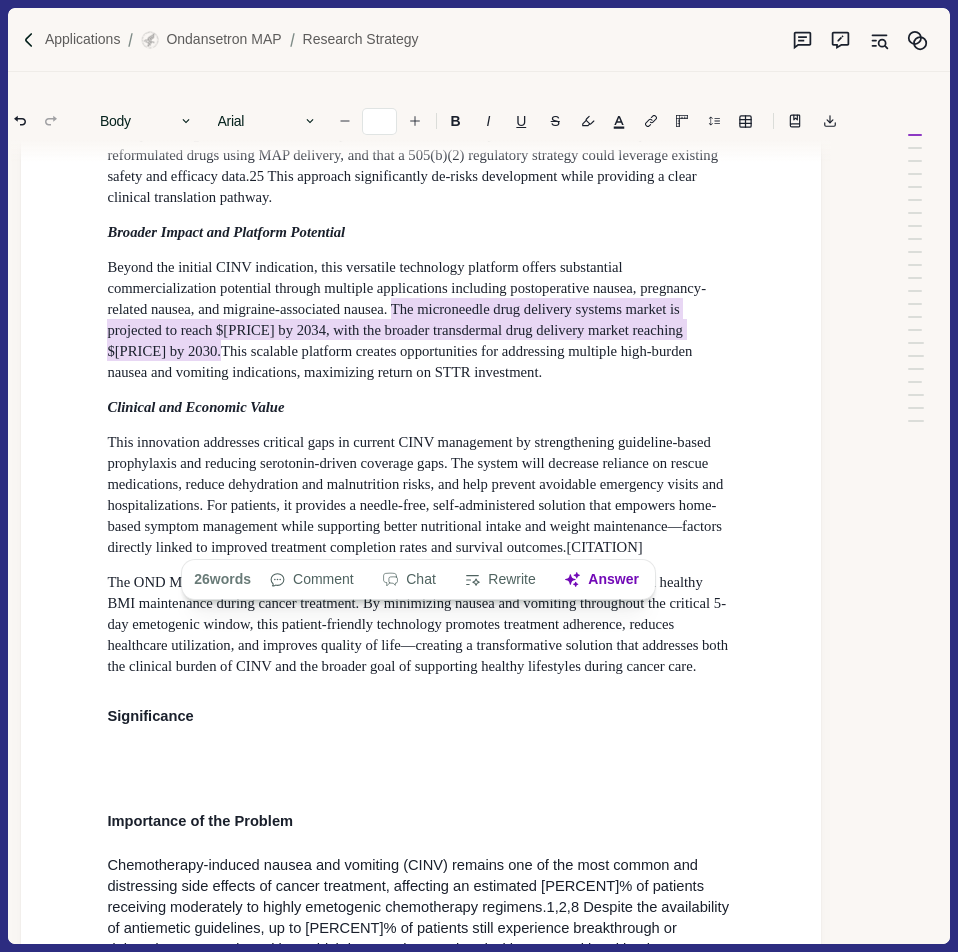 click on "Chat" at bounding box center [409, 580] 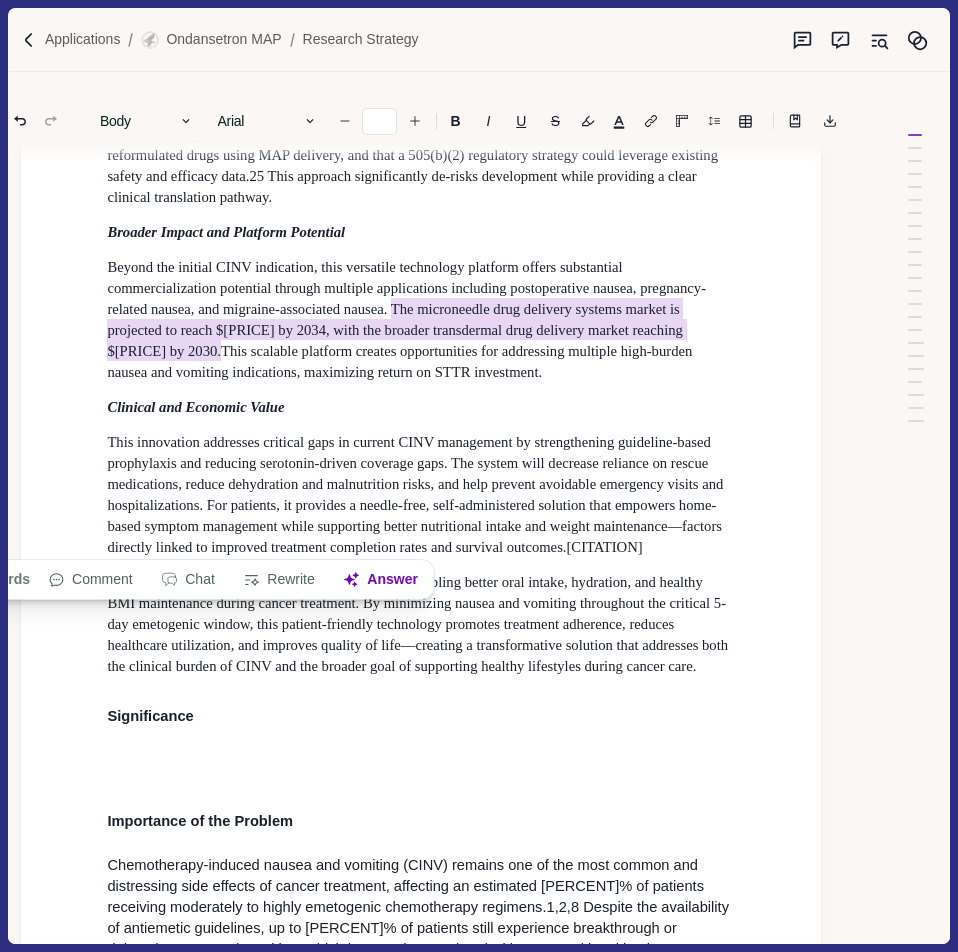 scroll, scrollTop: 1400, scrollLeft: 0, axis: vertical 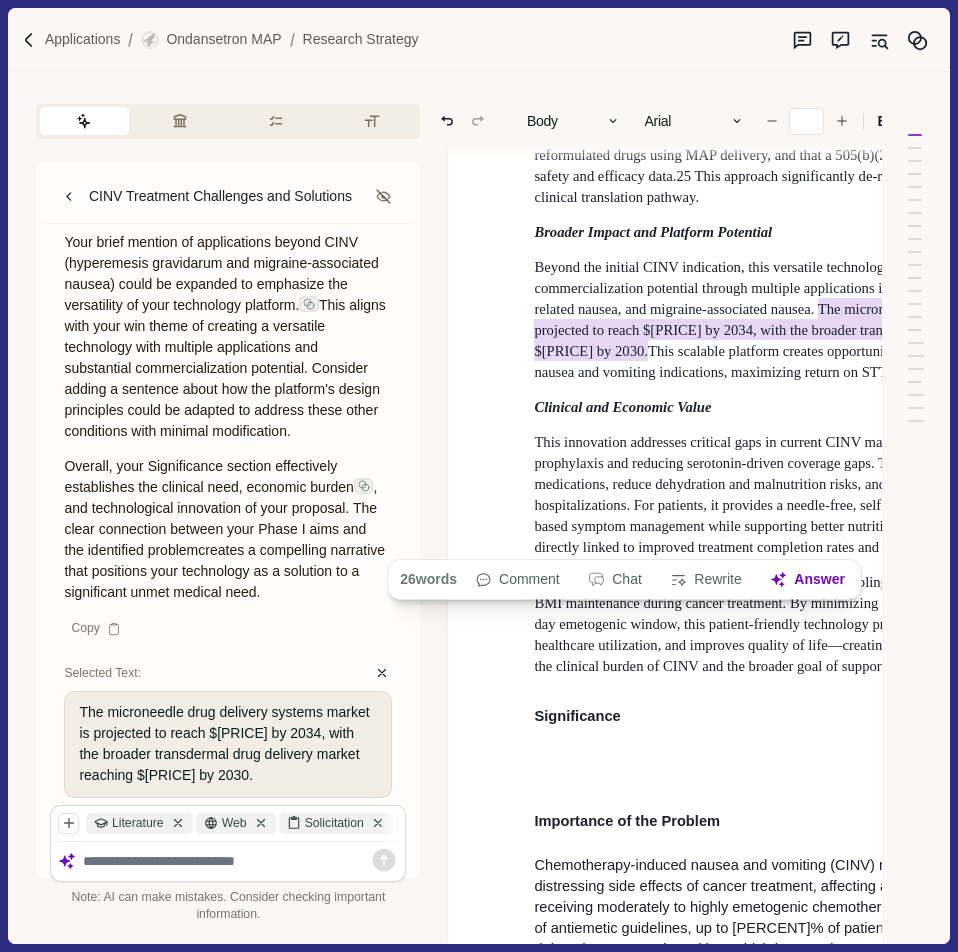 click at bounding box center [241, 861] 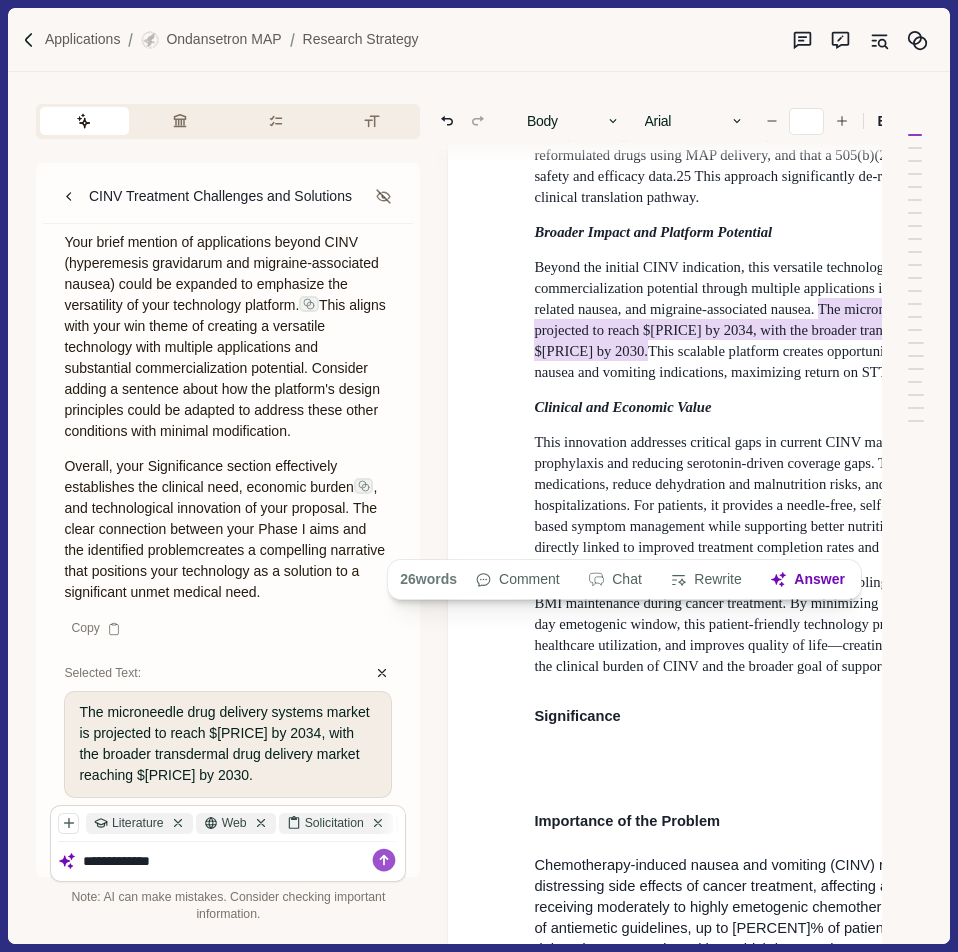 type on "**********" 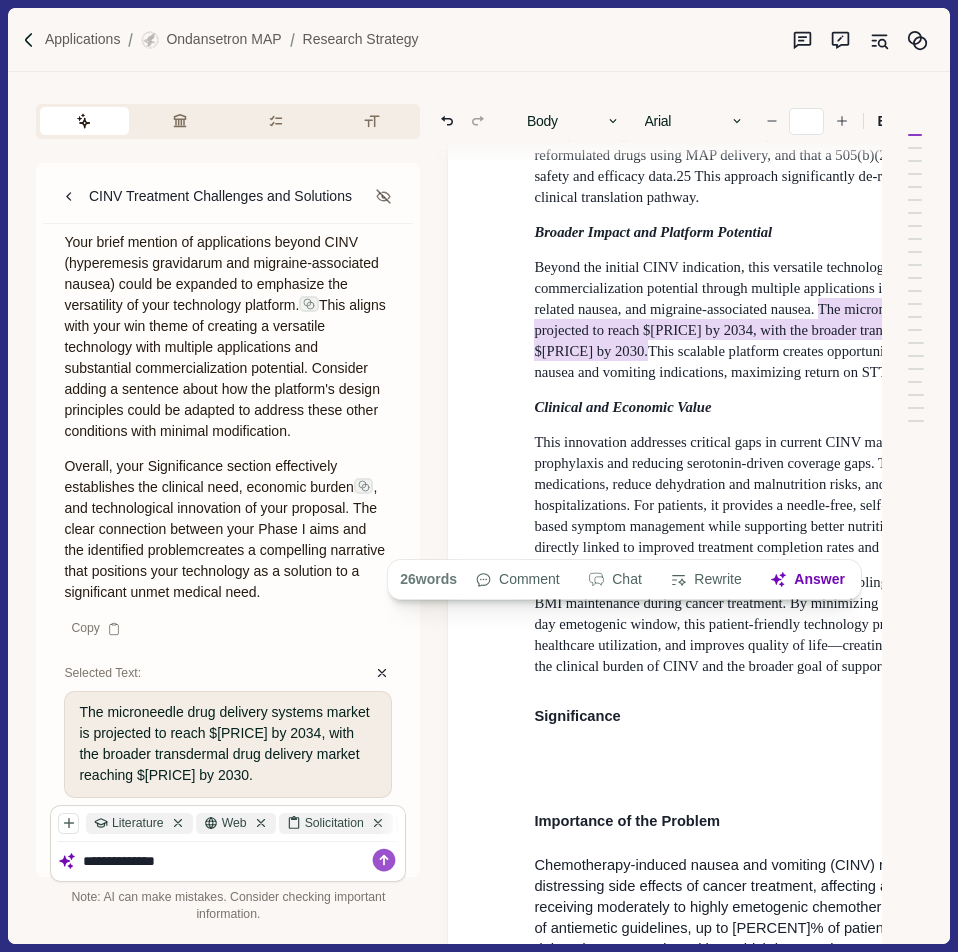 type 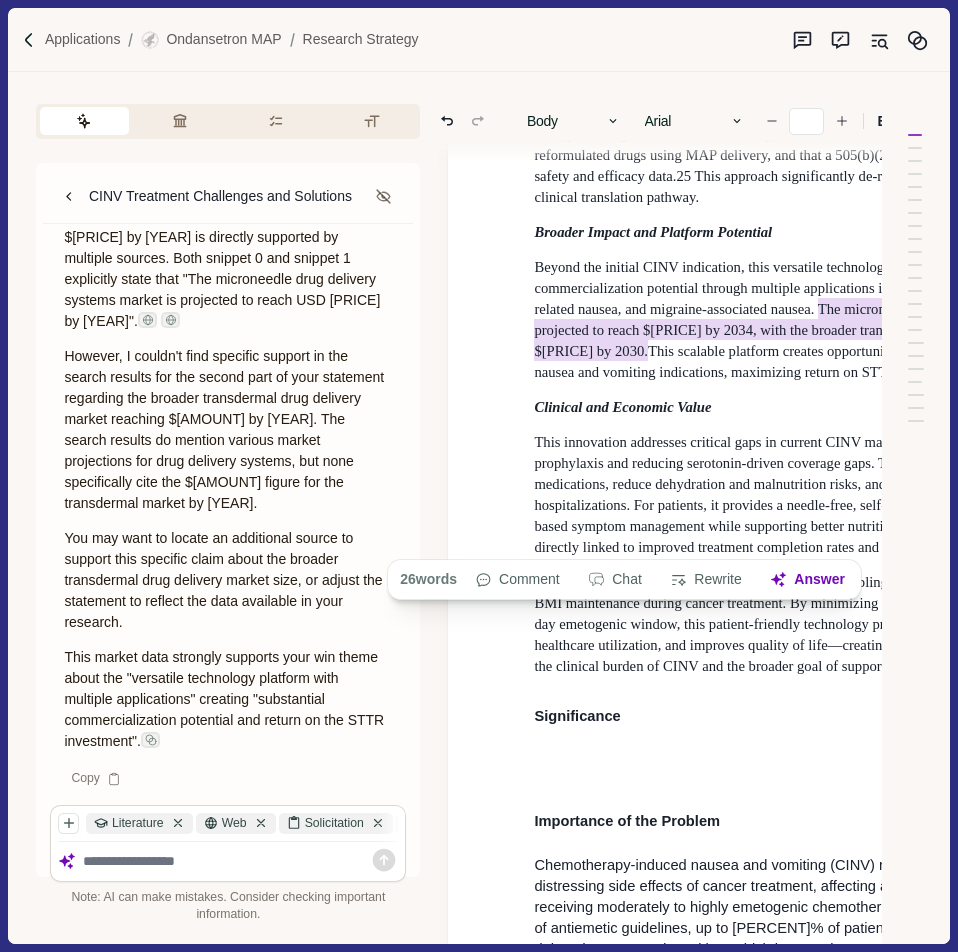 scroll, scrollTop: 19796, scrollLeft: 0, axis: vertical 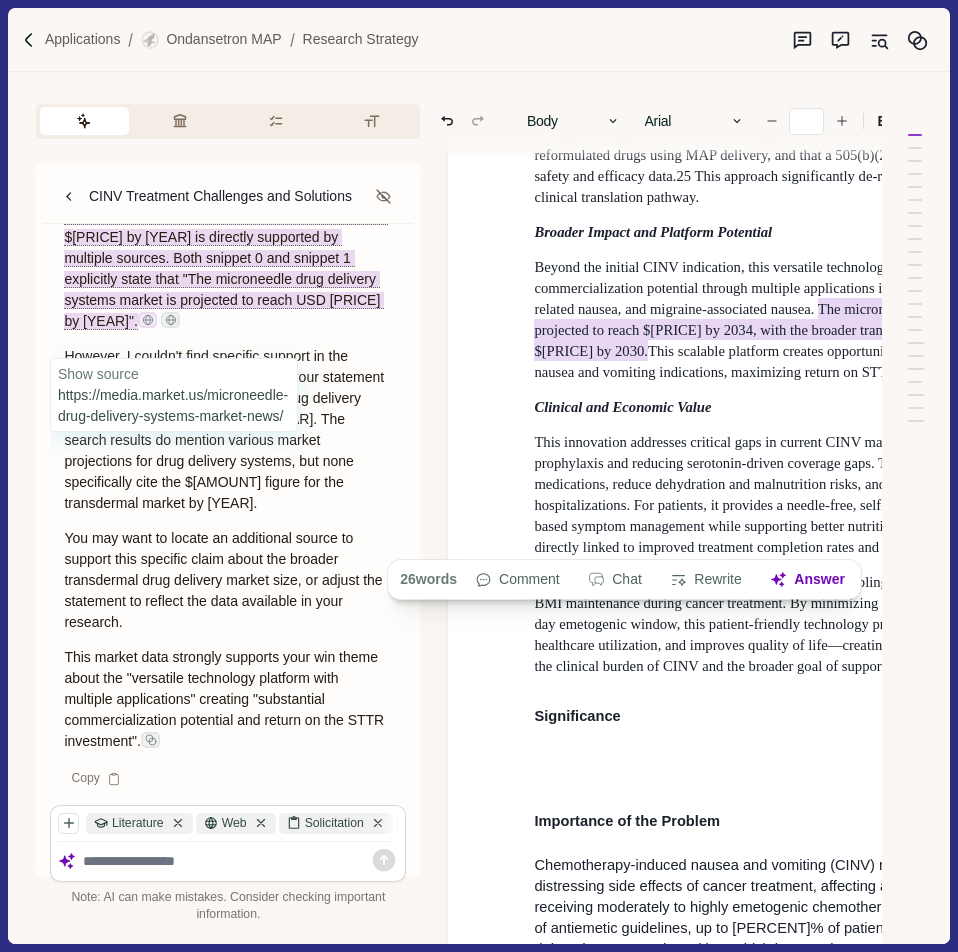 click at bounding box center (148, 320) 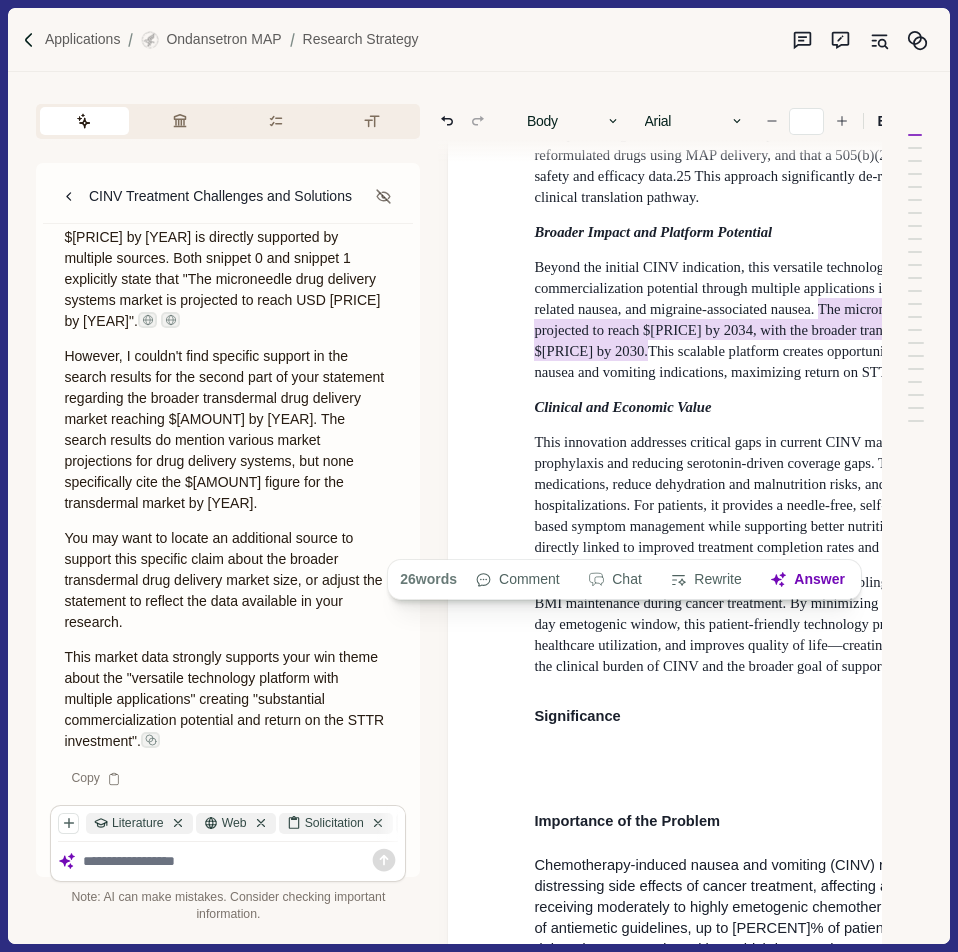 scroll, scrollTop: 19896, scrollLeft: 0, axis: vertical 